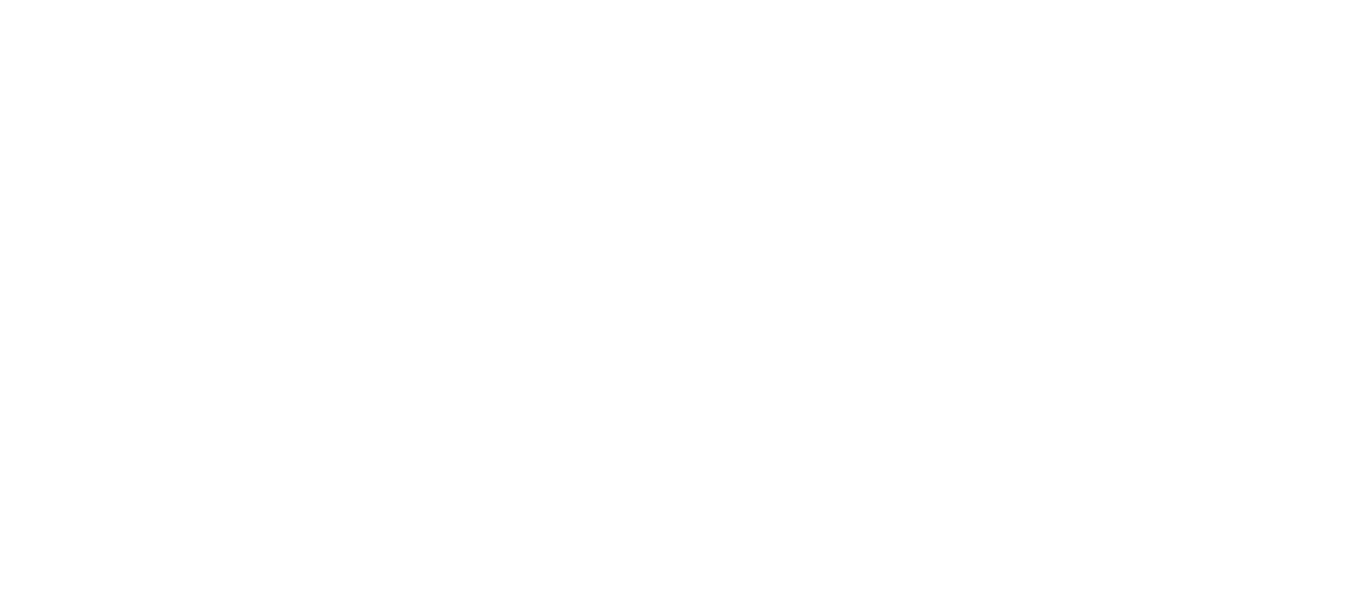 scroll, scrollTop: 0, scrollLeft: 0, axis: both 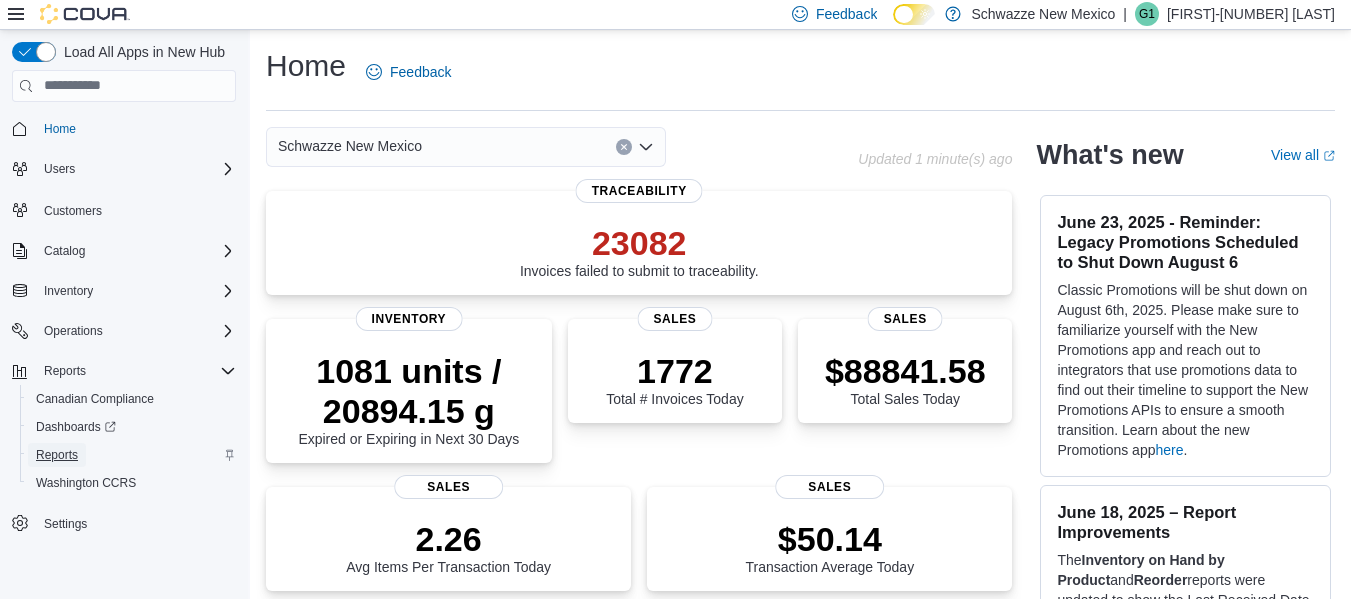 click on "Reports" at bounding box center (57, 455) 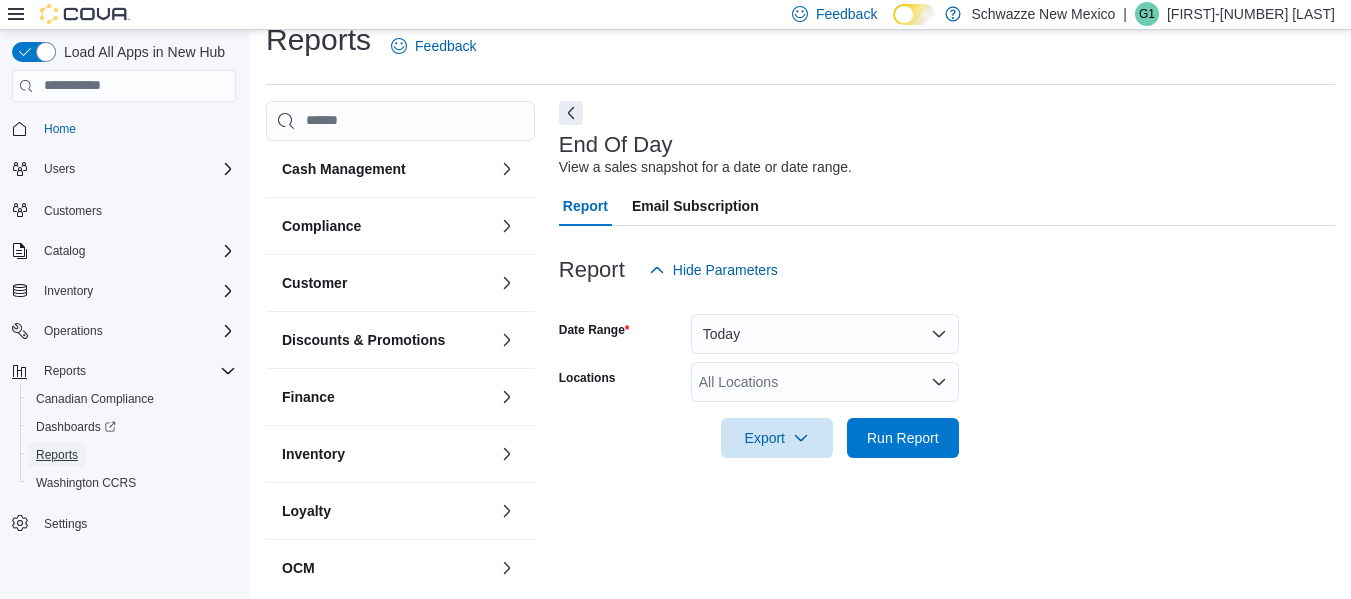 scroll, scrollTop: 33, scrollLeft: 0, axis: vertical 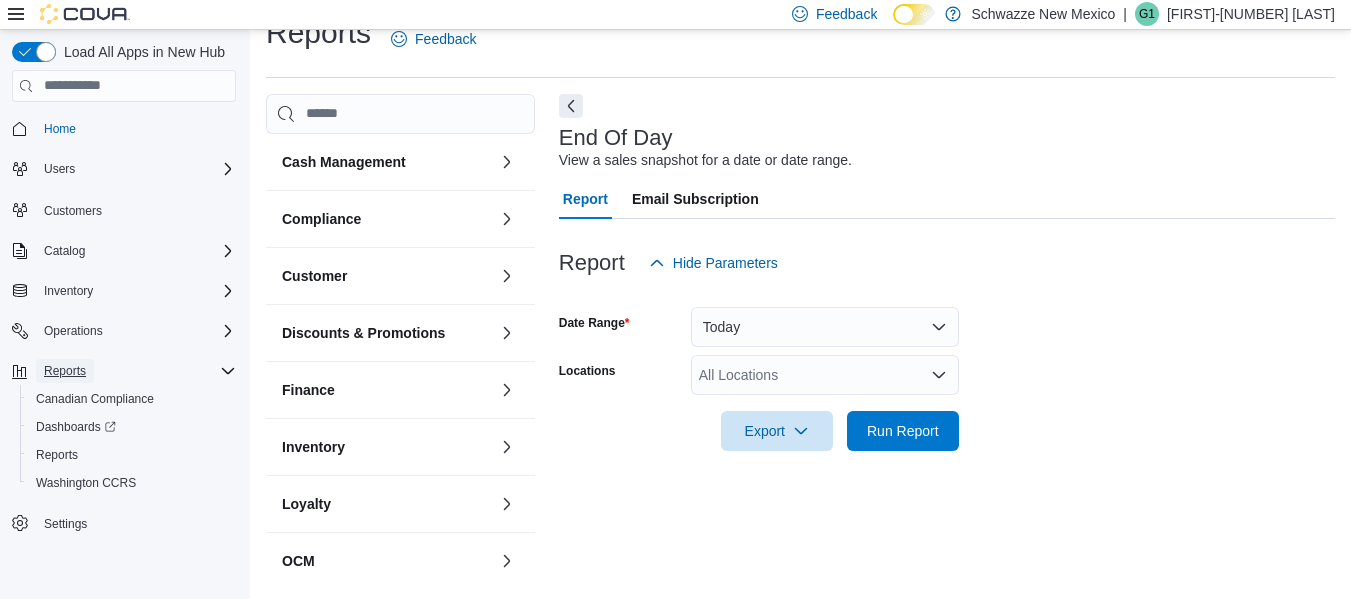 click on "Reports" at bounding box center [65, 371] 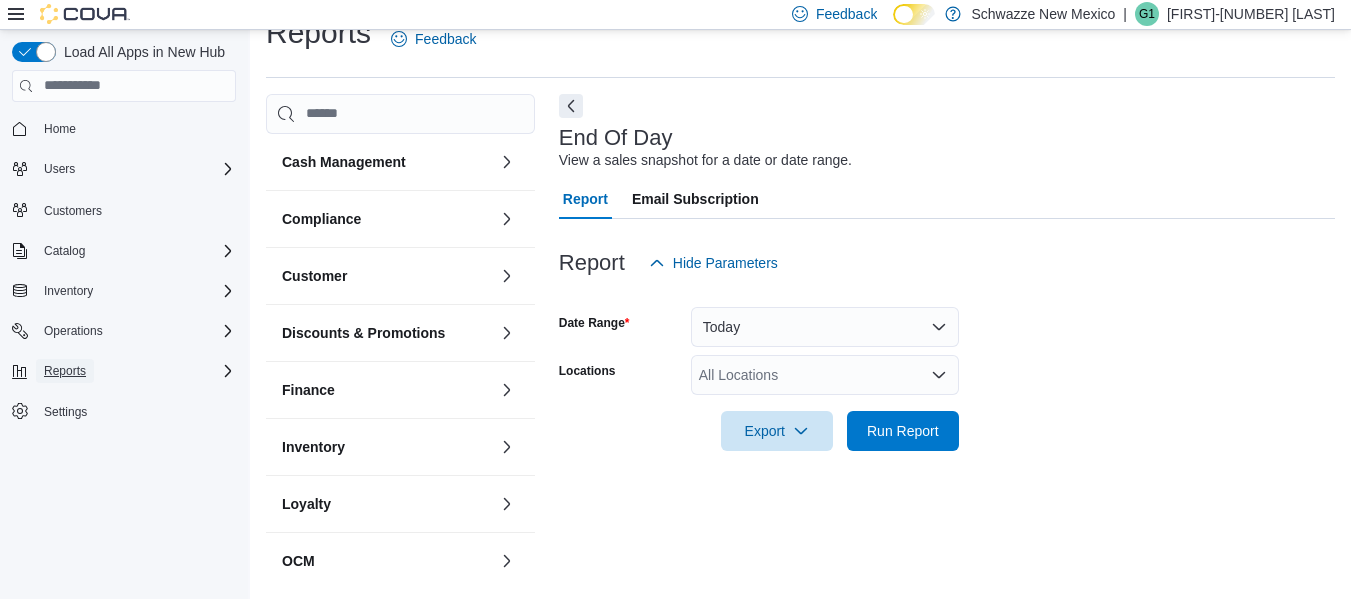 click on "Reports" at bounding box center (65, 371) 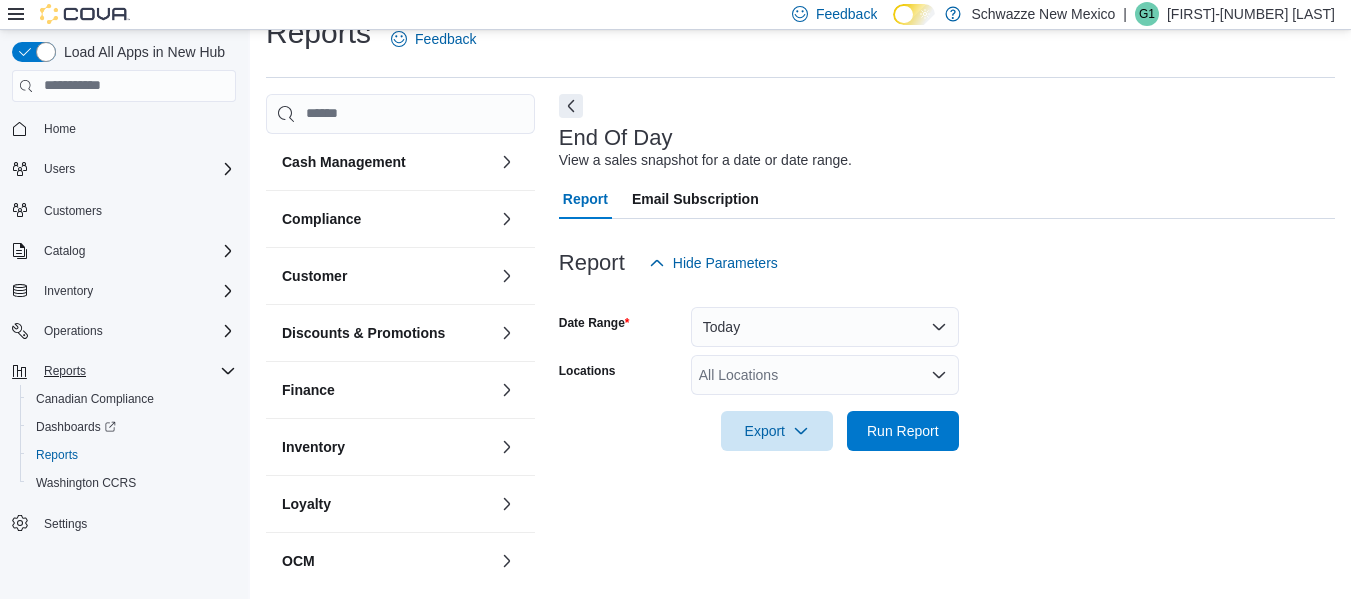 click 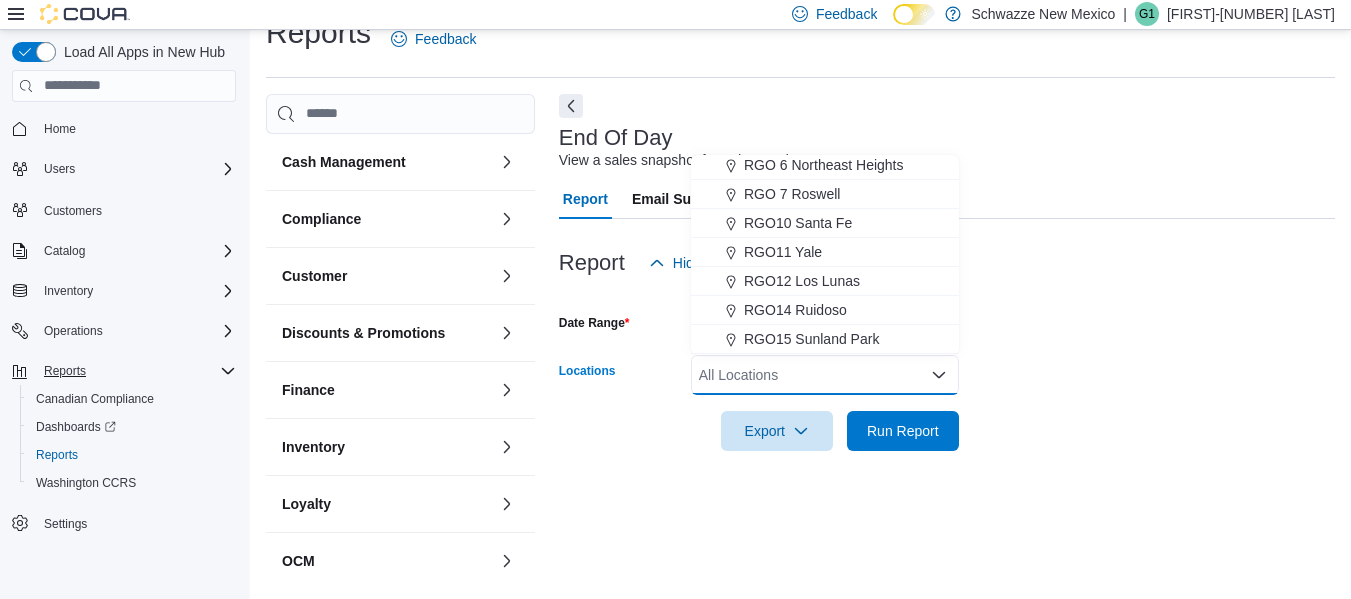 scroll, scrollTop: 800, scrollLeft: 0, axis: vertical 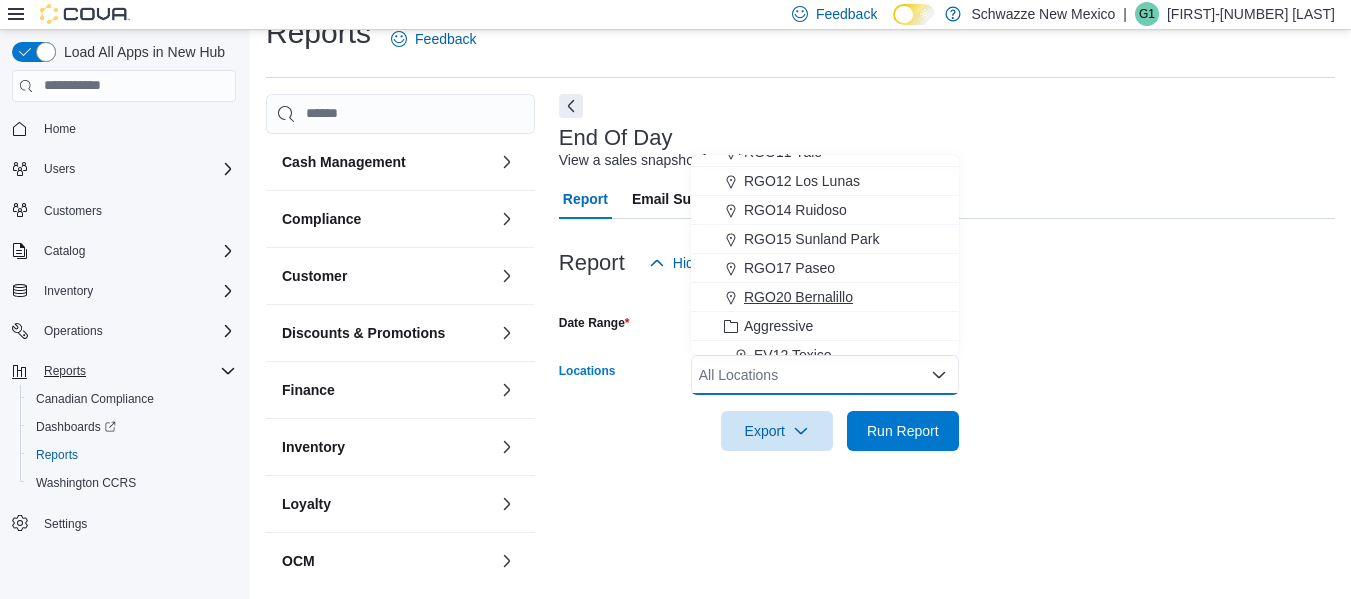 click on "RGO20 Bernalillo" at bounding box center (798, 297) 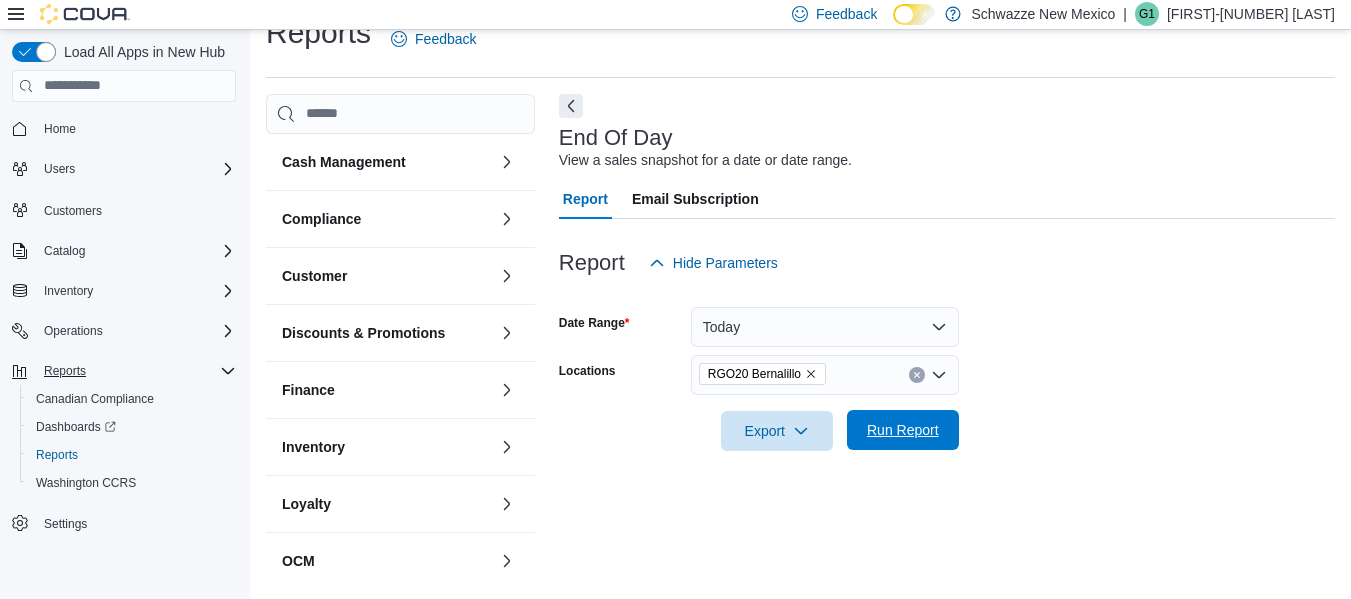 click on "Run Report" at bounding box center [903, 430] 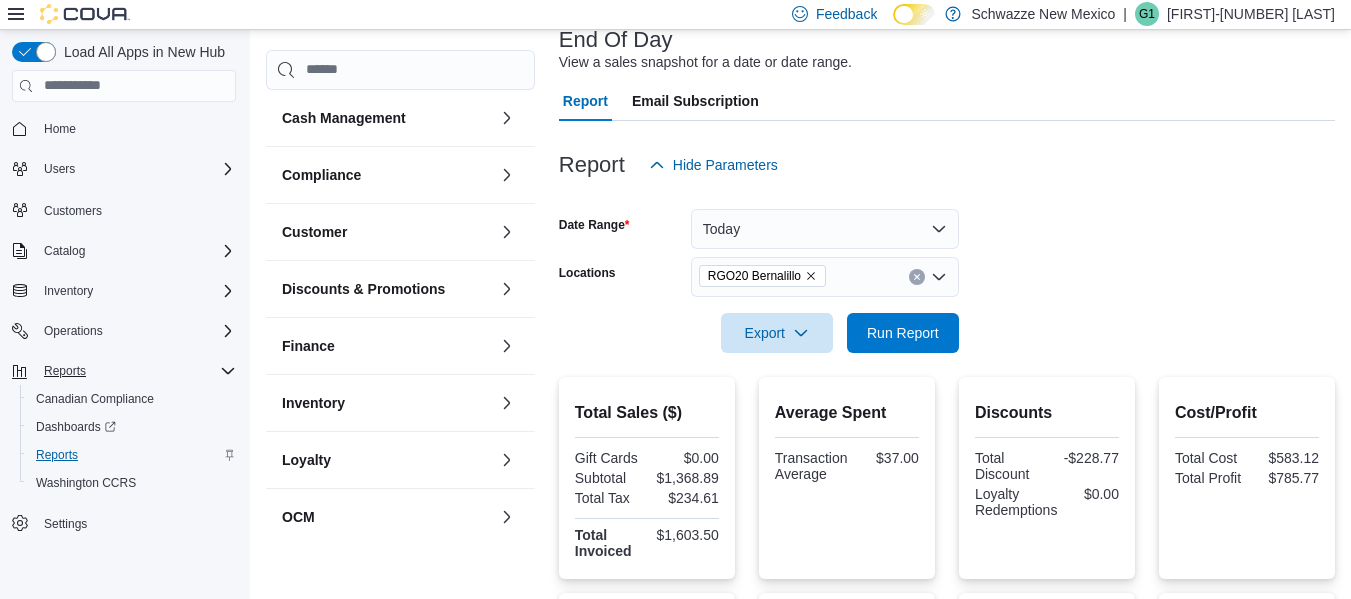 scroll, scrollTop: 400, scrollLeft: 0, axis: vertical 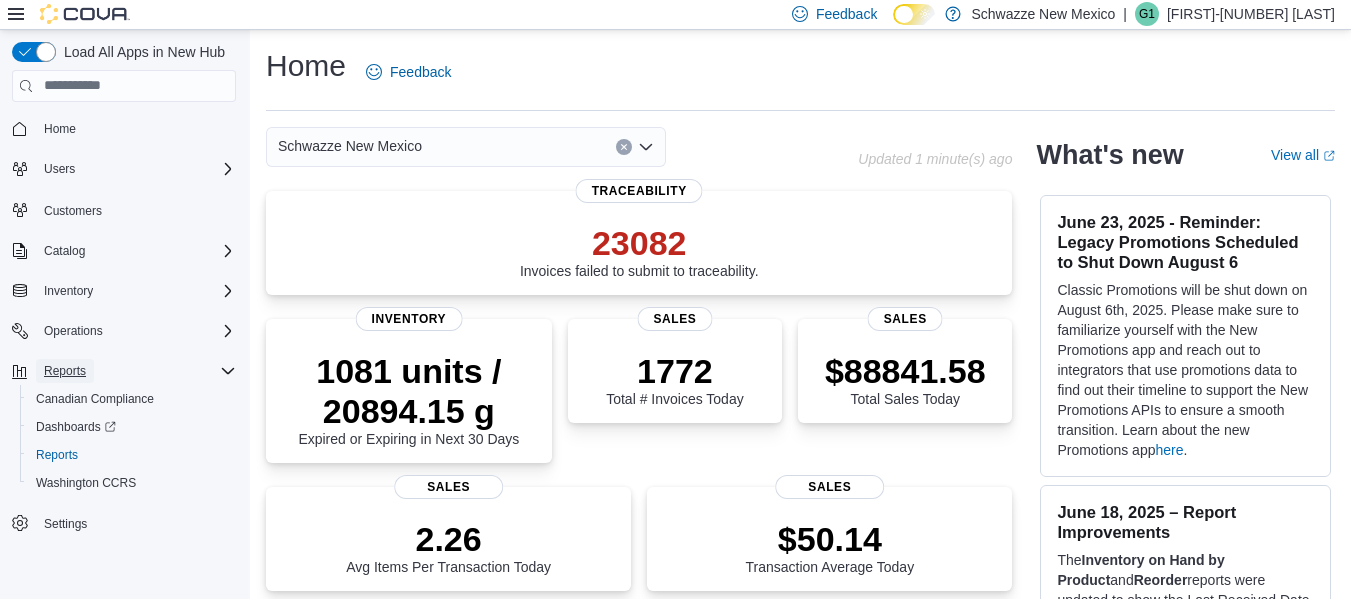 click on "Reports" at bounding box center [65, 371] 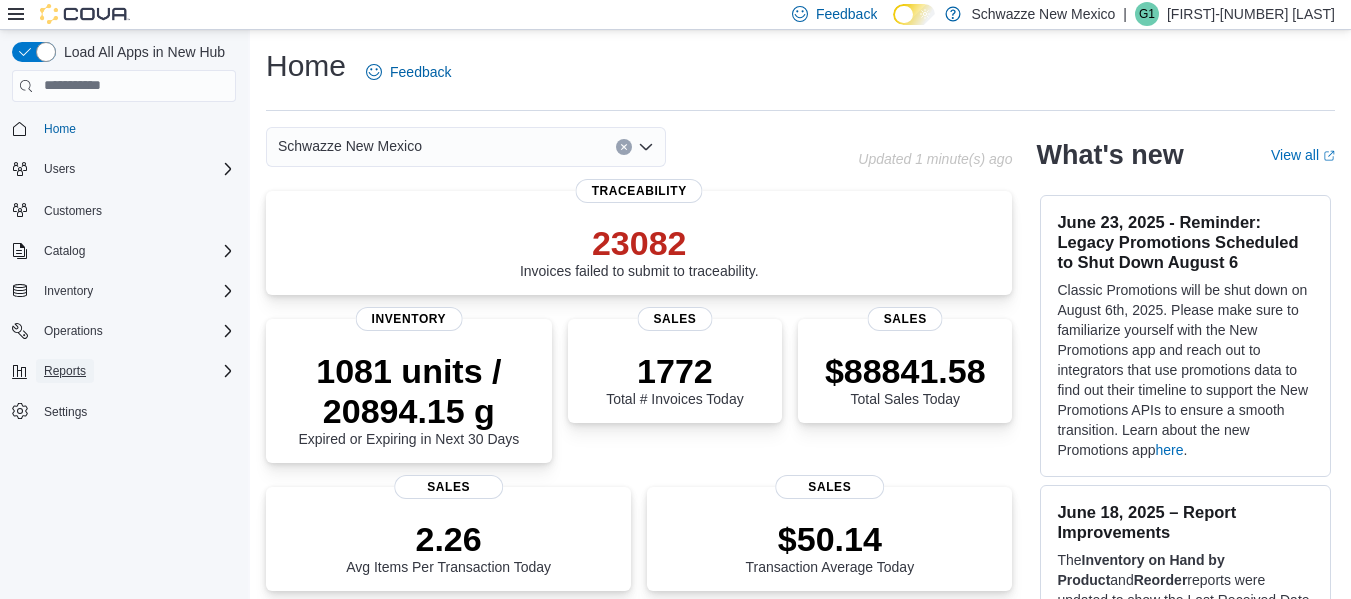 click on "Reports" at bounding box center (65, 371) 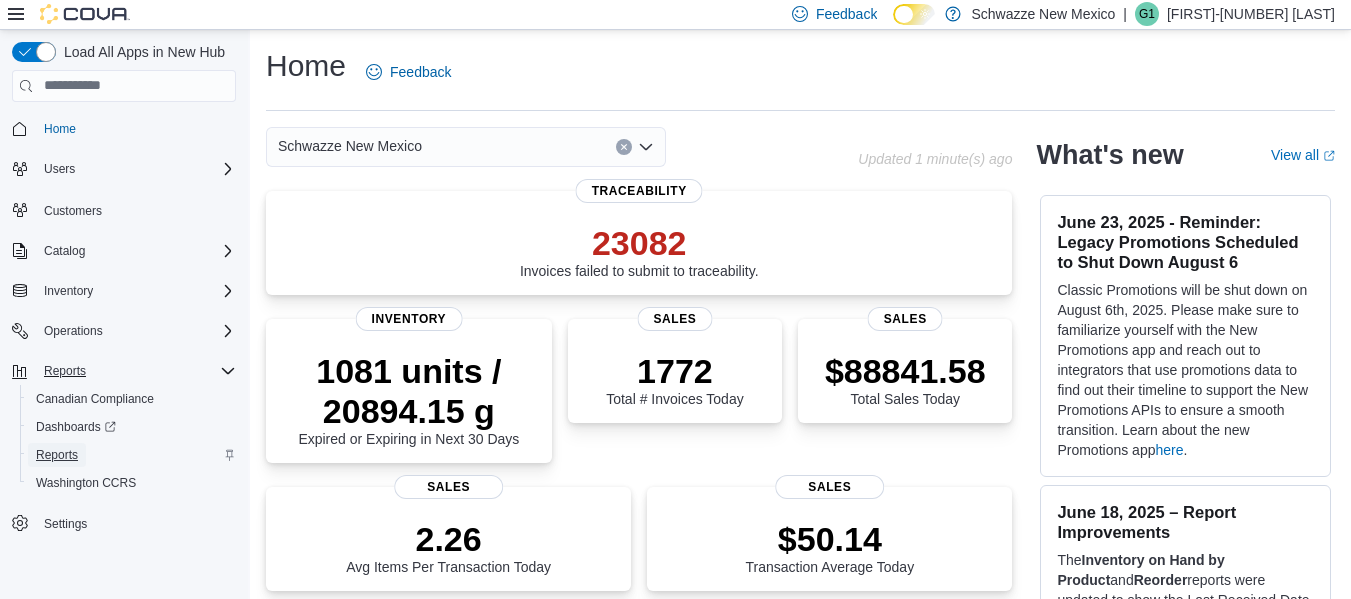 click on "Reports" at bounding box center (57, 455) 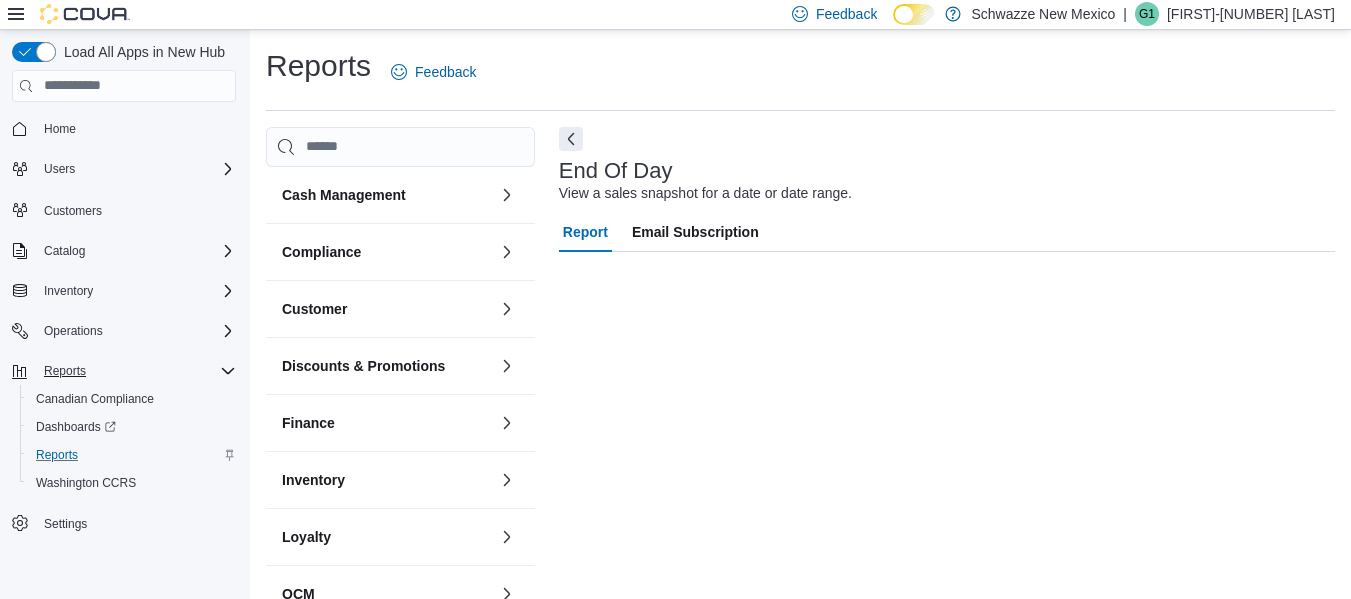 scroll, scrollTop: 33, scrollLeft: 0, axis: vertical 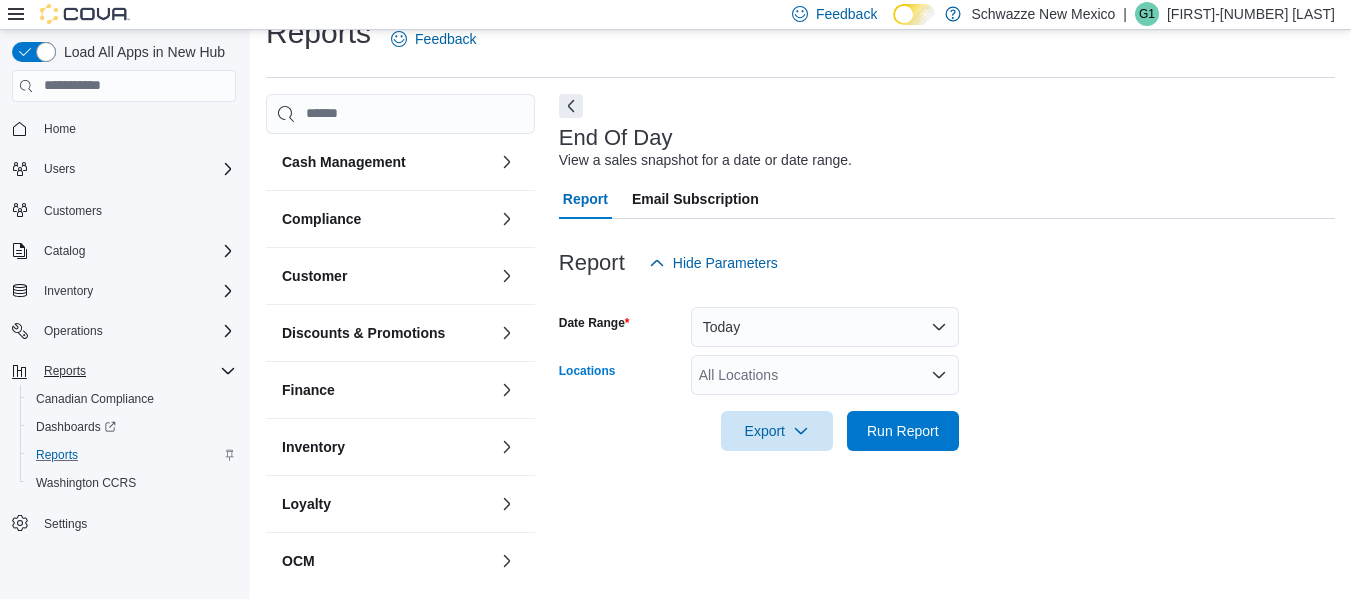 click 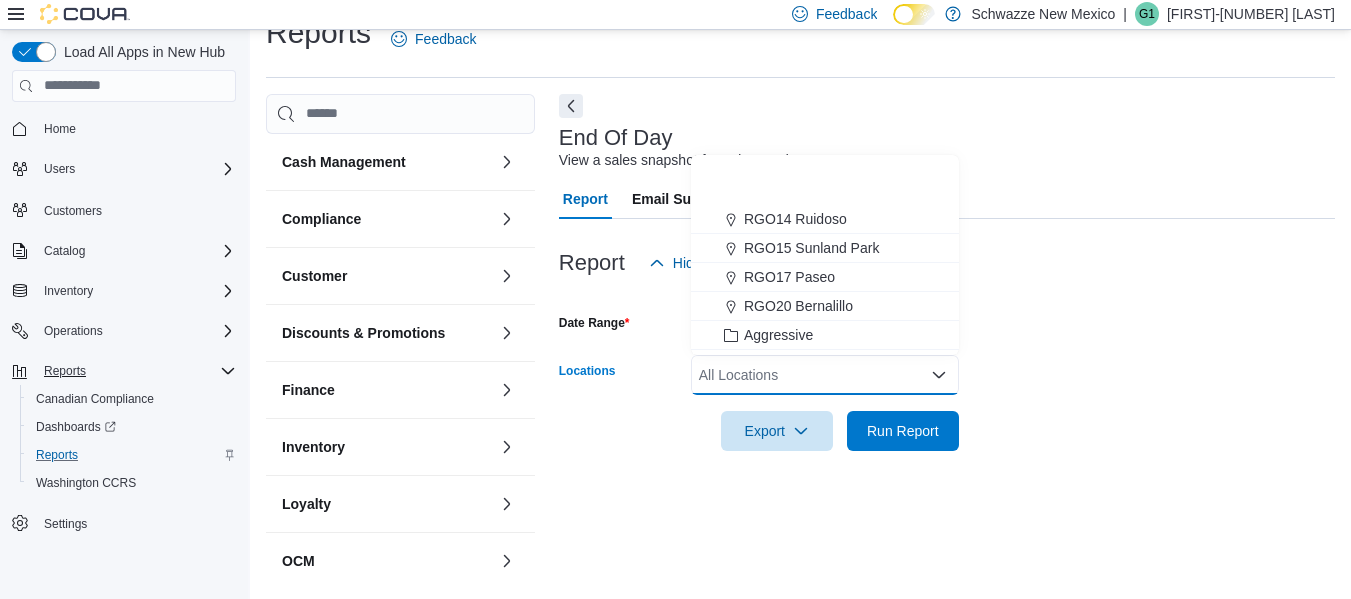 scroll, scrollTop: 789, scrollLeft: 0, axis: vertical 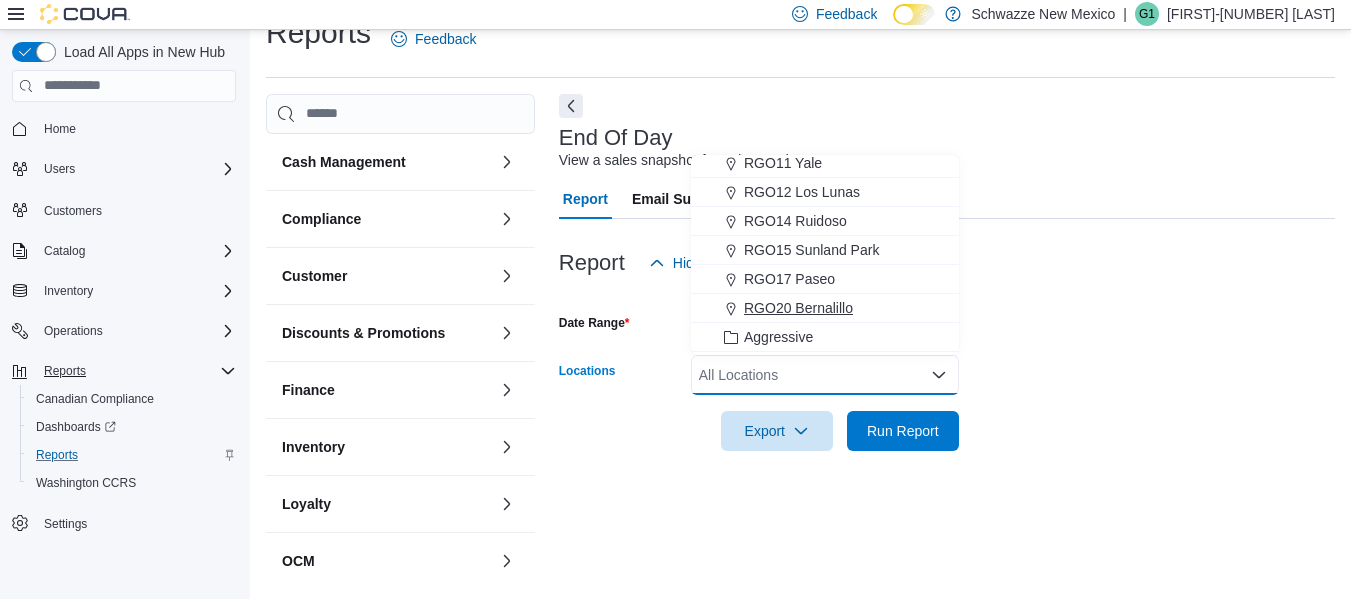 click on "RGO20 Bernalillo" at bounding box center (798, 308) 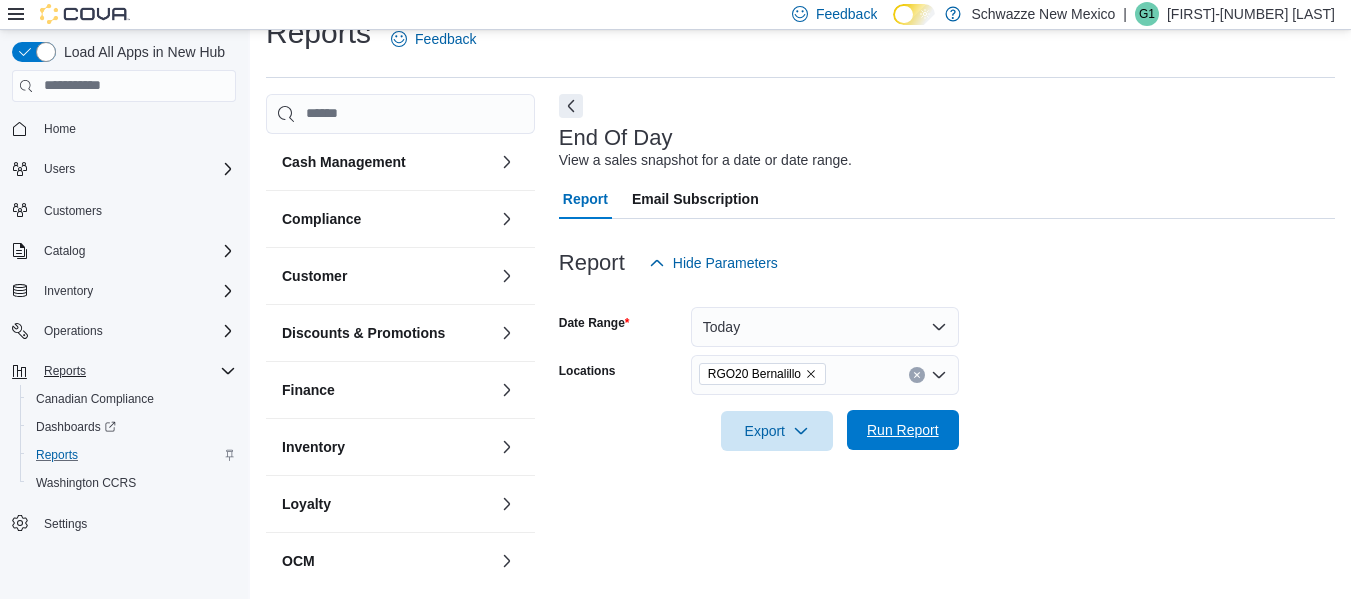 click on "Run Report" at bounding box center [903, 430] 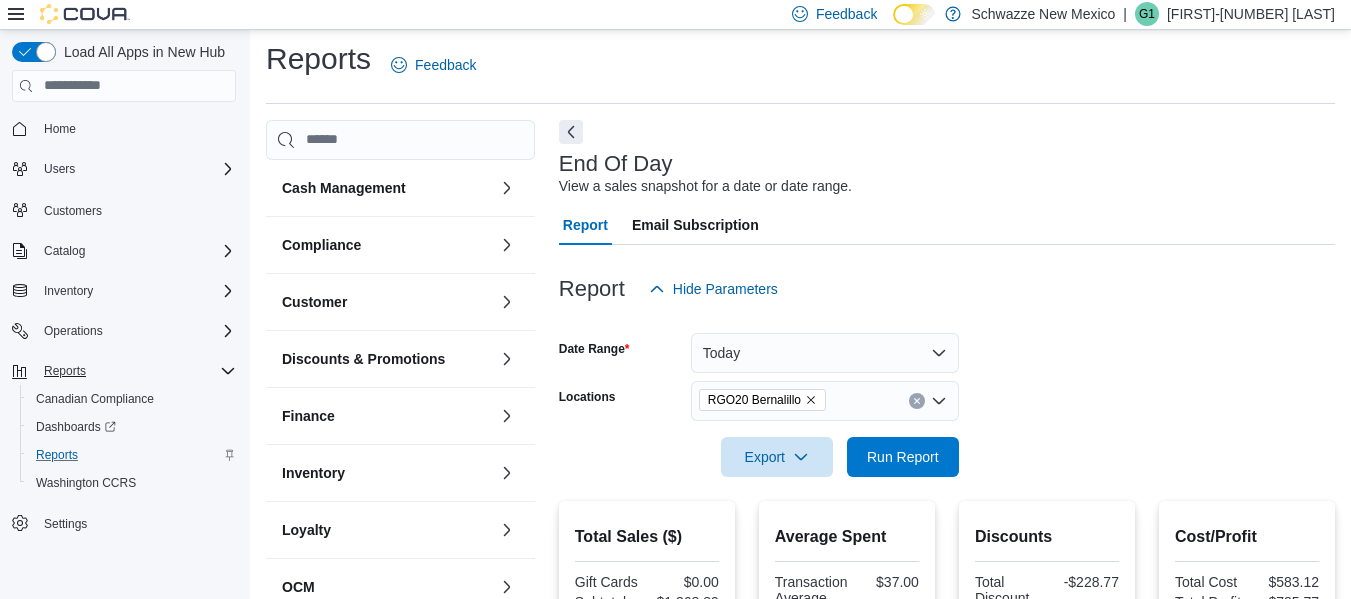 scroll, scrollTop: 0, scrollLeft: 0, axis: both 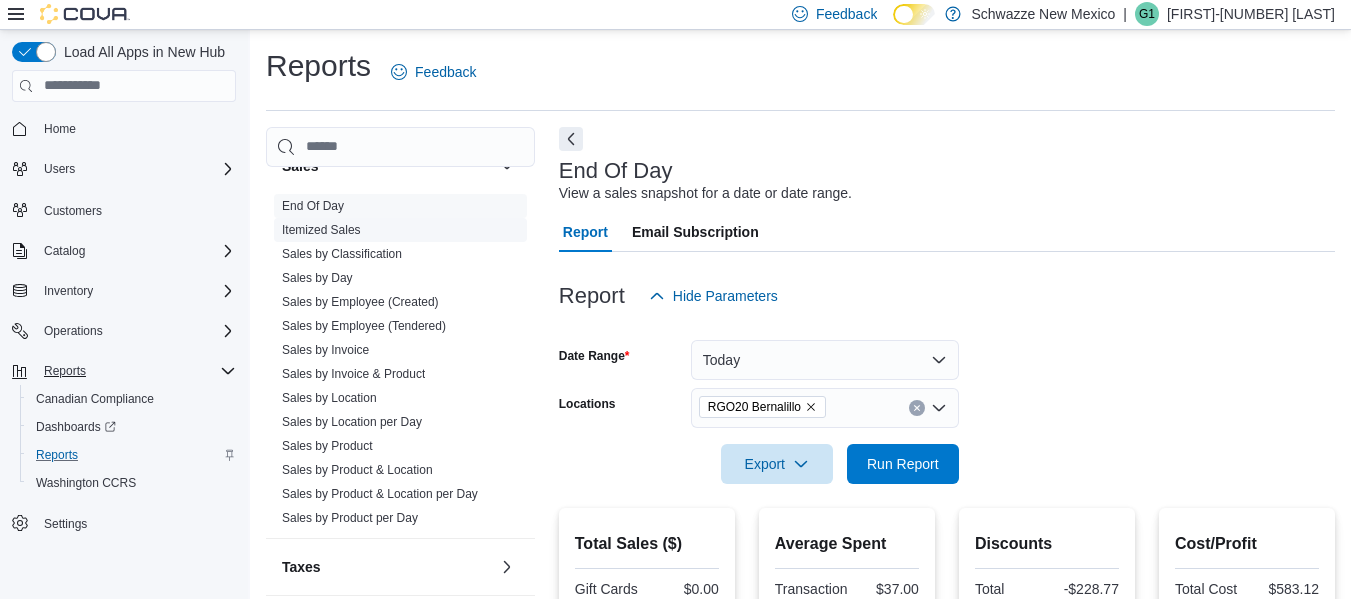 click on "Itemized Sales" at bounding box center (321, 230) 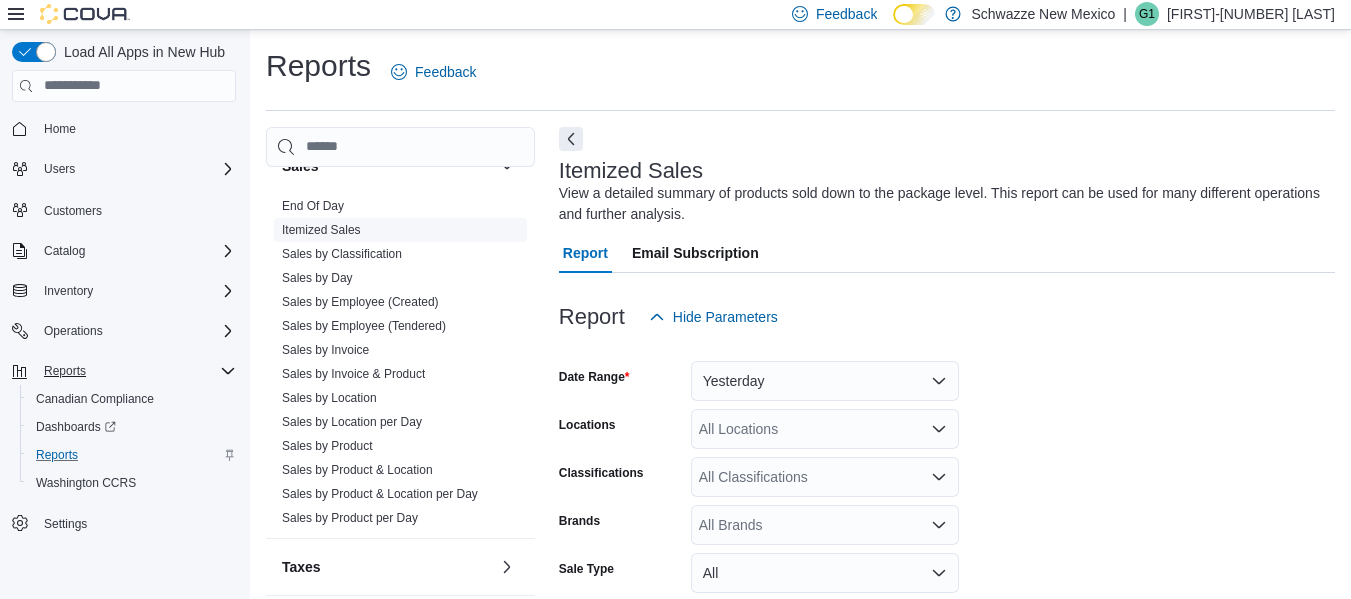 scroll, scrollTop: 67, scrollLeft: 0, axis: vertical 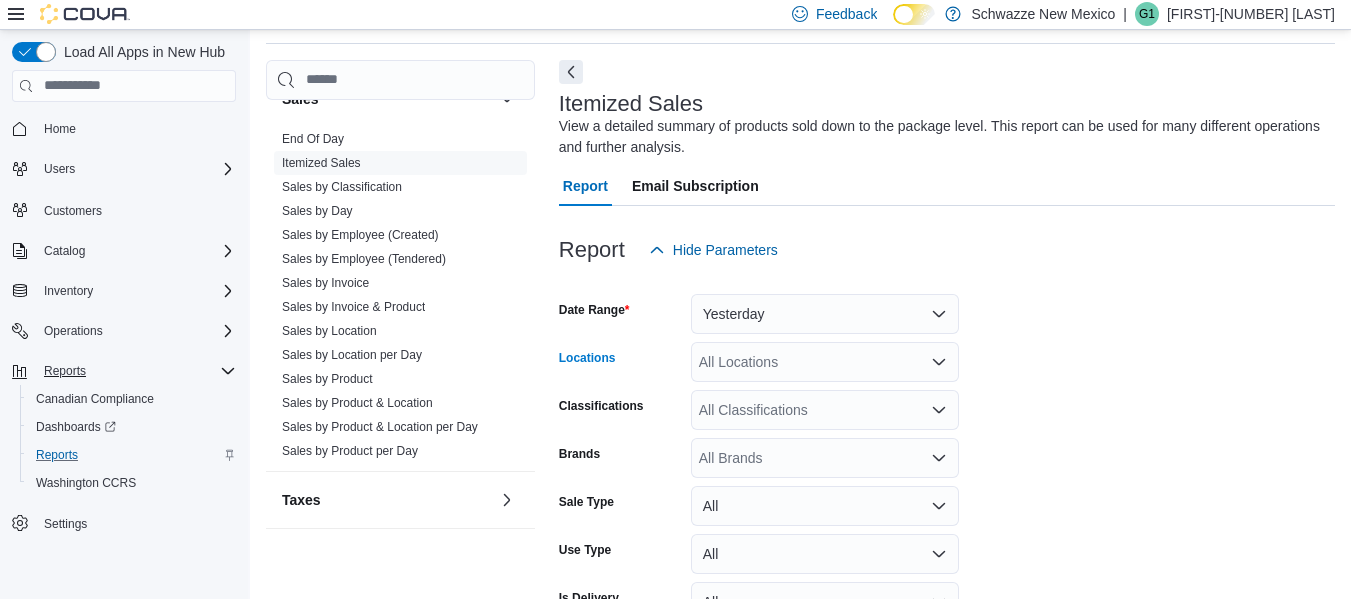 click 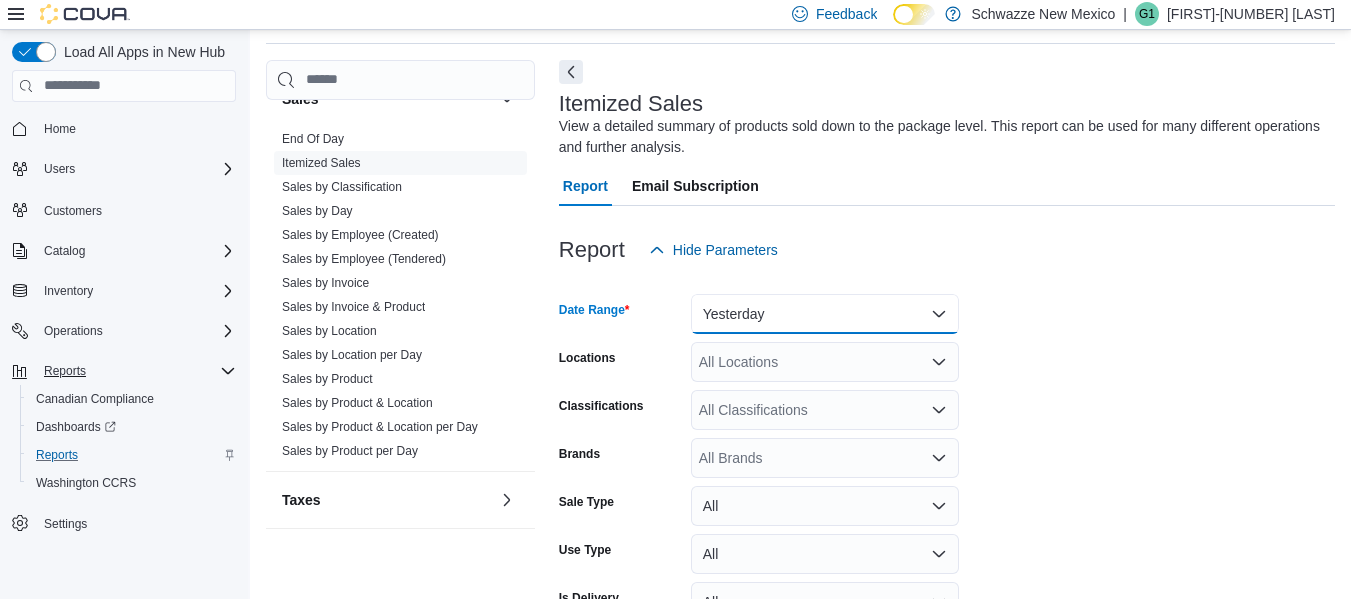 click on "Yesterday" at bounding box center [825, 314] 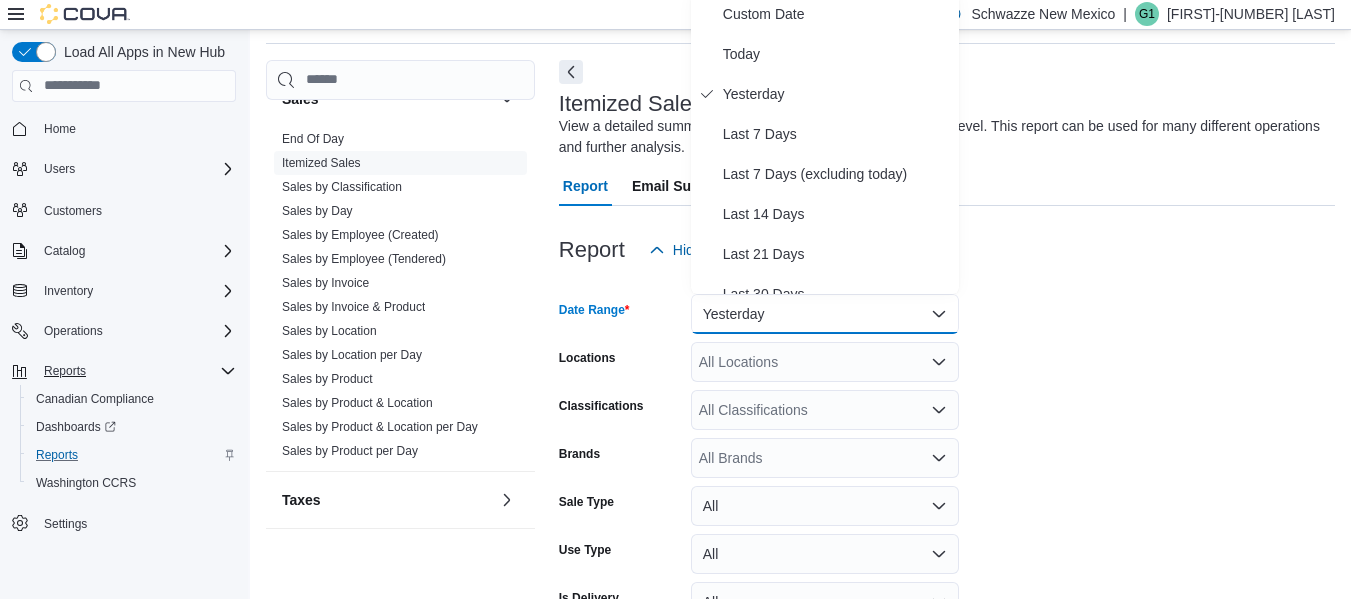 scroll, scrollTop: 61, scrollLeft: 0, axis: vertical 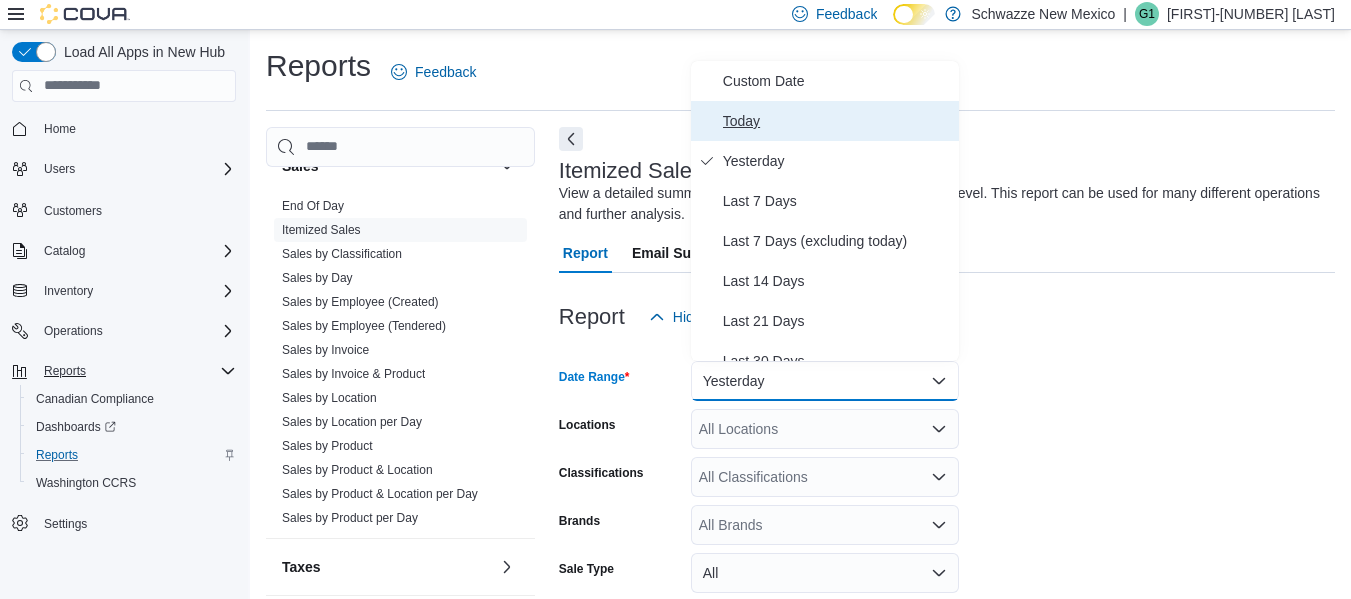 click on "Today" at bounding box center (837, 121) 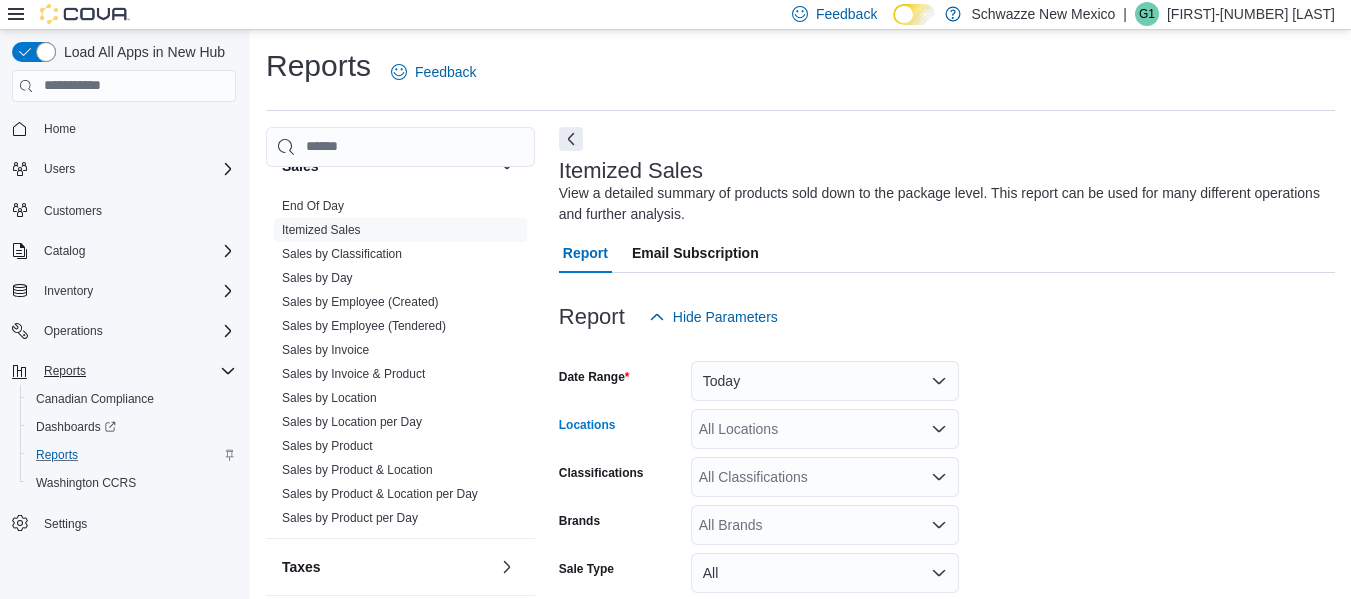 click on "All Locations" at bounding box center [825, 429] 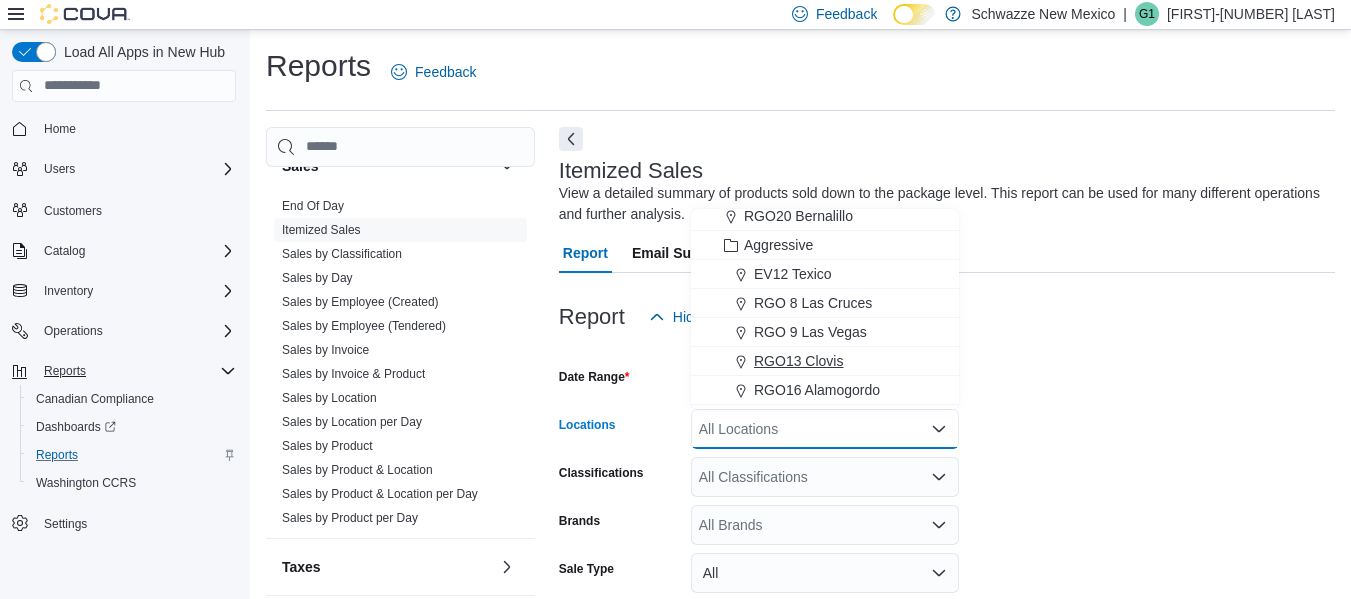 scroll, scrollTop: 889, scrollLeft: 0, axis: vertical 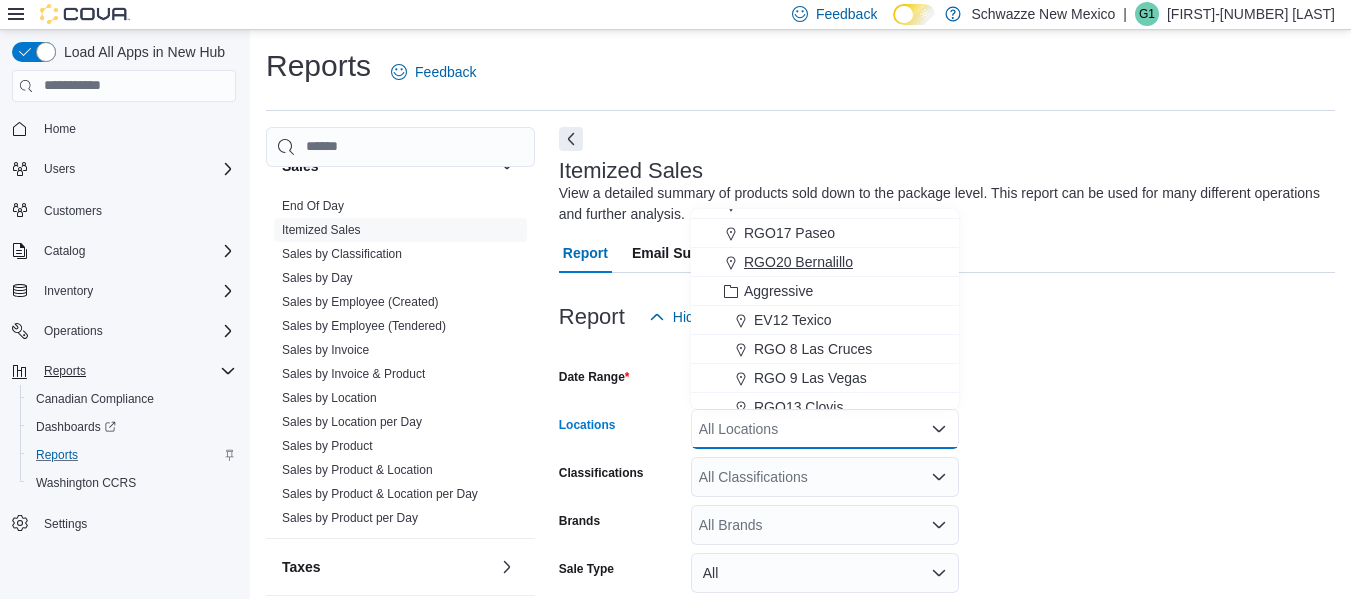 click on "RGO20 Bernalillo" at bounding box center [798, 262] 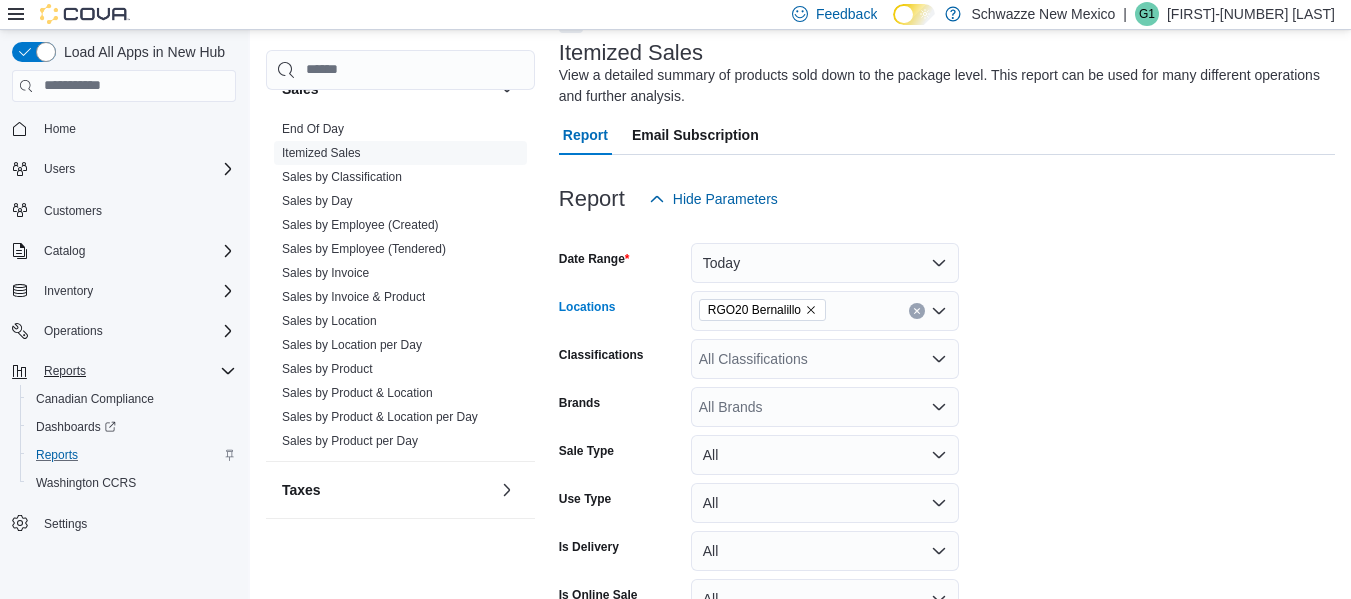 scroll, scrollTop: 234, scrollLeft: 0, axis: vertical 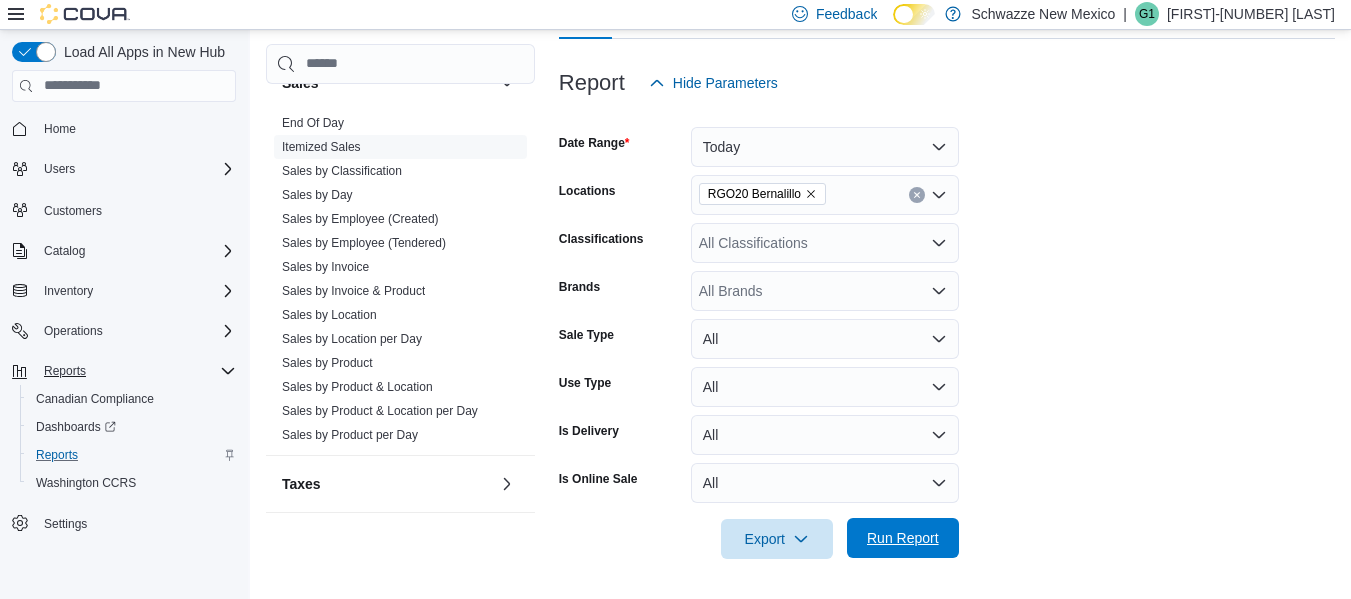 click on "Run Report" at bounding box center (903, 538) 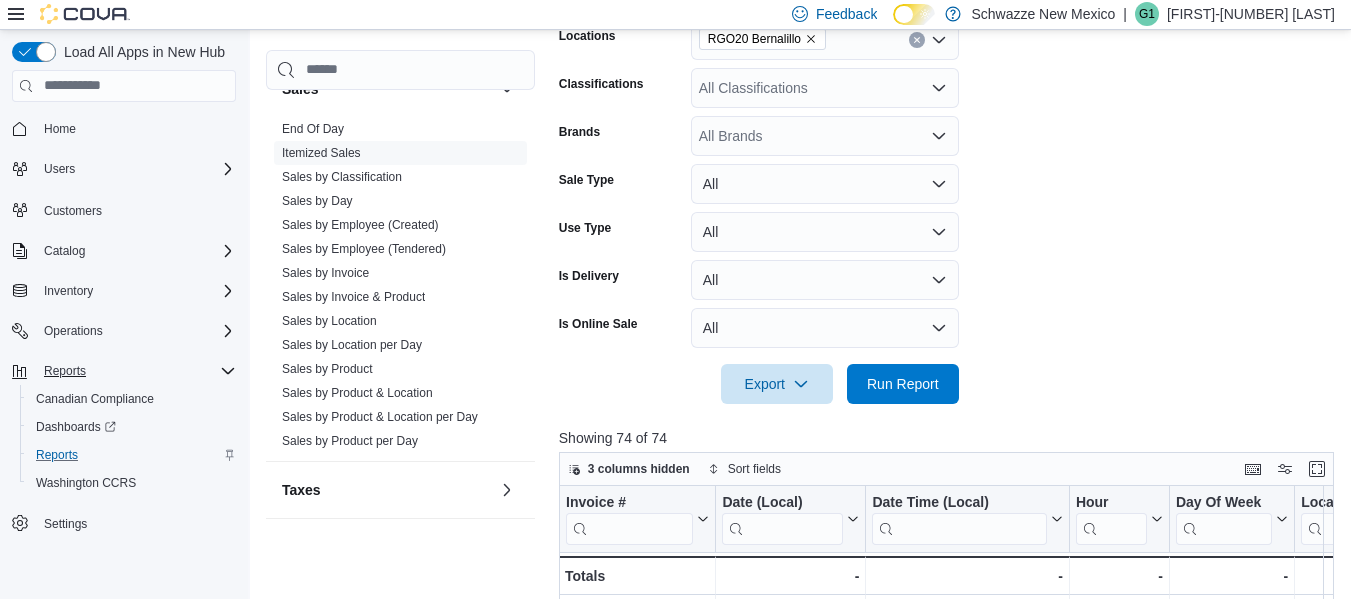 scroll, scrollTop: 734, scrollLeft: 0, axis: vertical 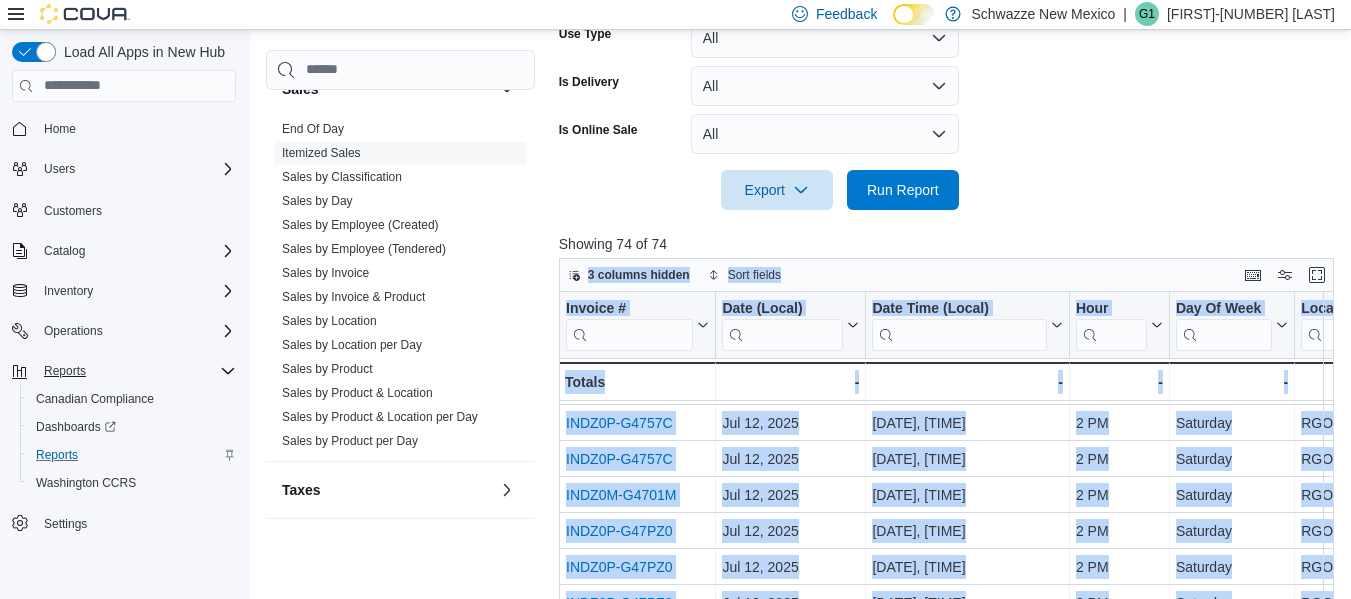 drag, startPoint x: 1349, startPoint y: 313, endPoint x: 1357, endPoint y: 299, distance: 16.124516 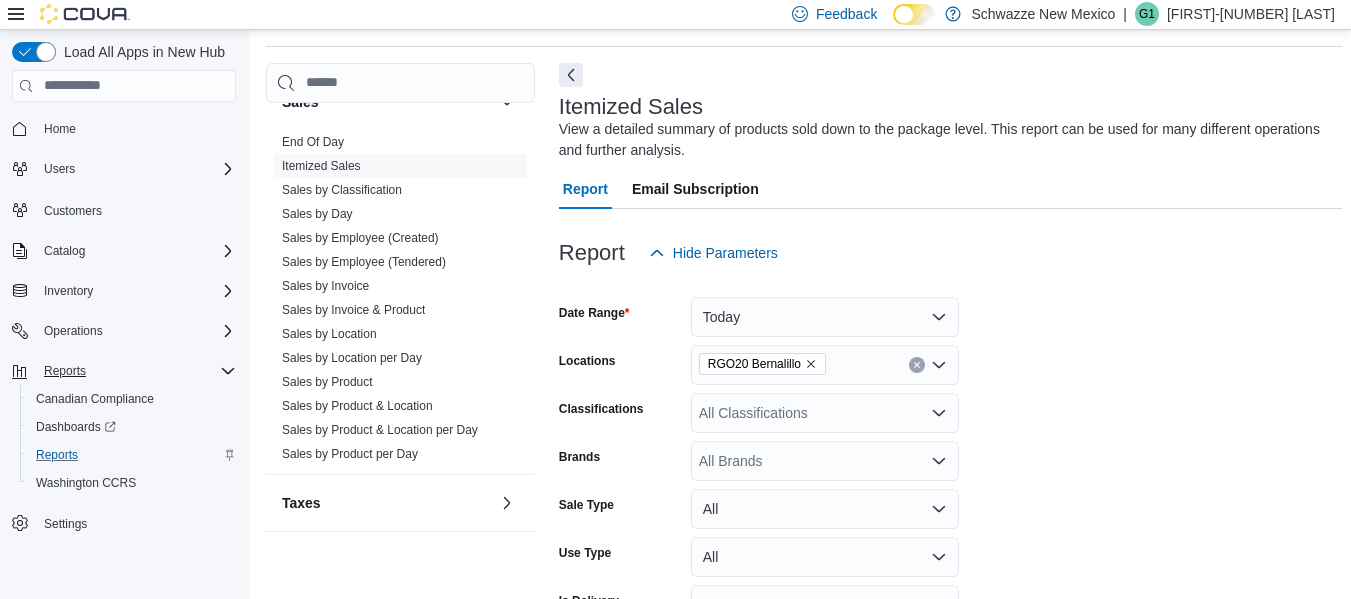 scroll, scrollTop: 234, scrollLeft: 0, axis: vertical 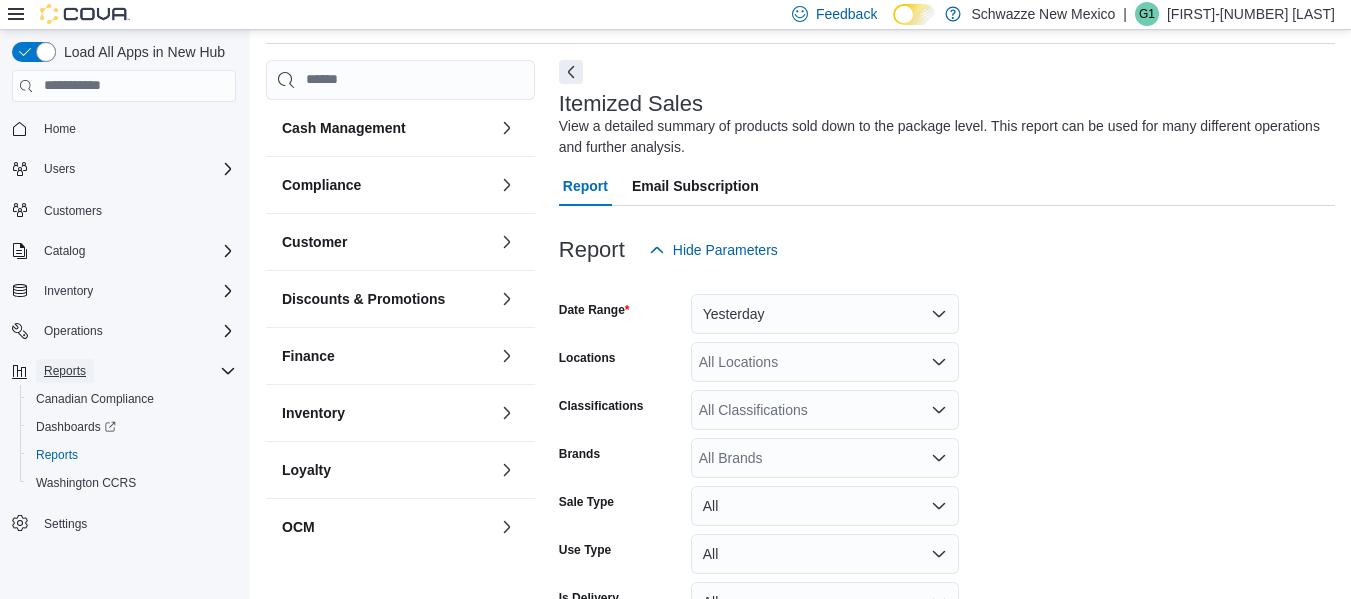 click on "Reports" at bounding box center [65, 371] 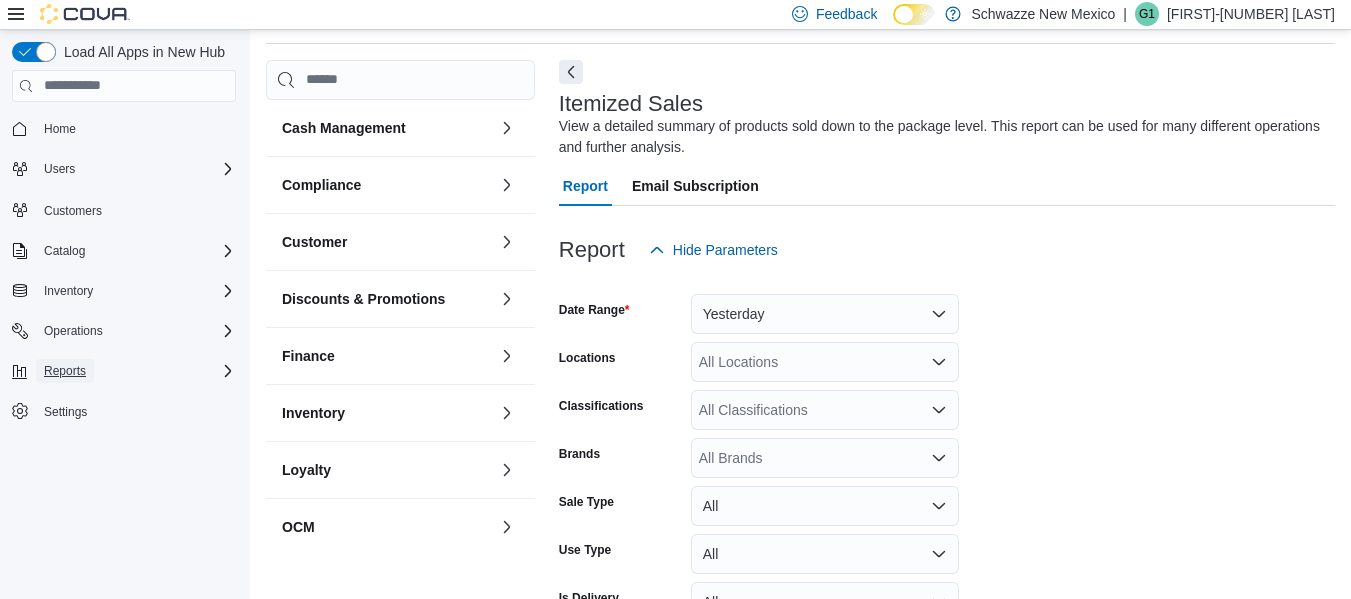 click on "Reports" at bounding box center (65, 371) 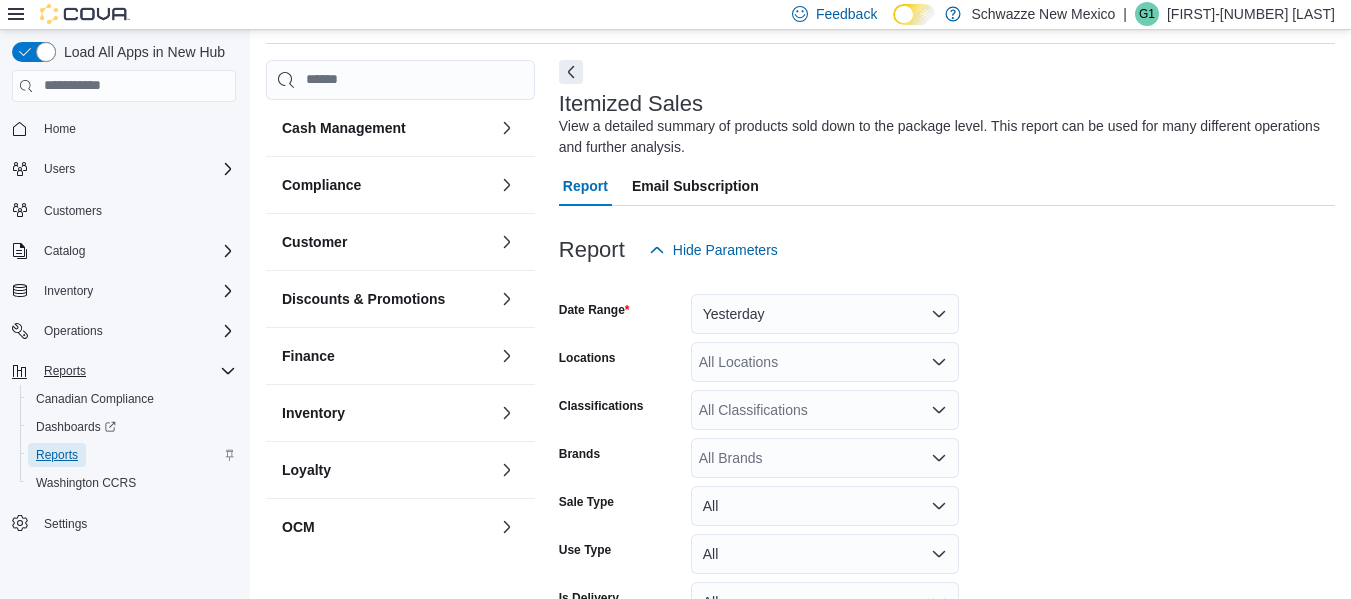 click on "Reports" at bounding box center (57, 455) 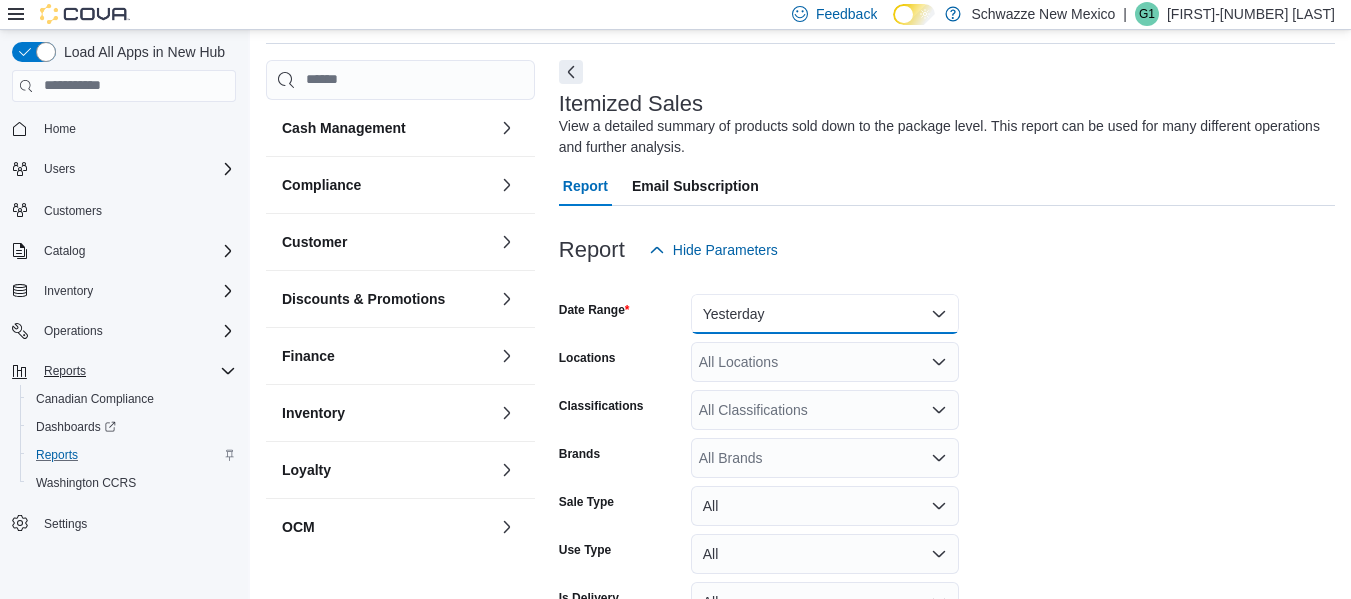 click on "Yesterday" at bounding box center (825, 314) 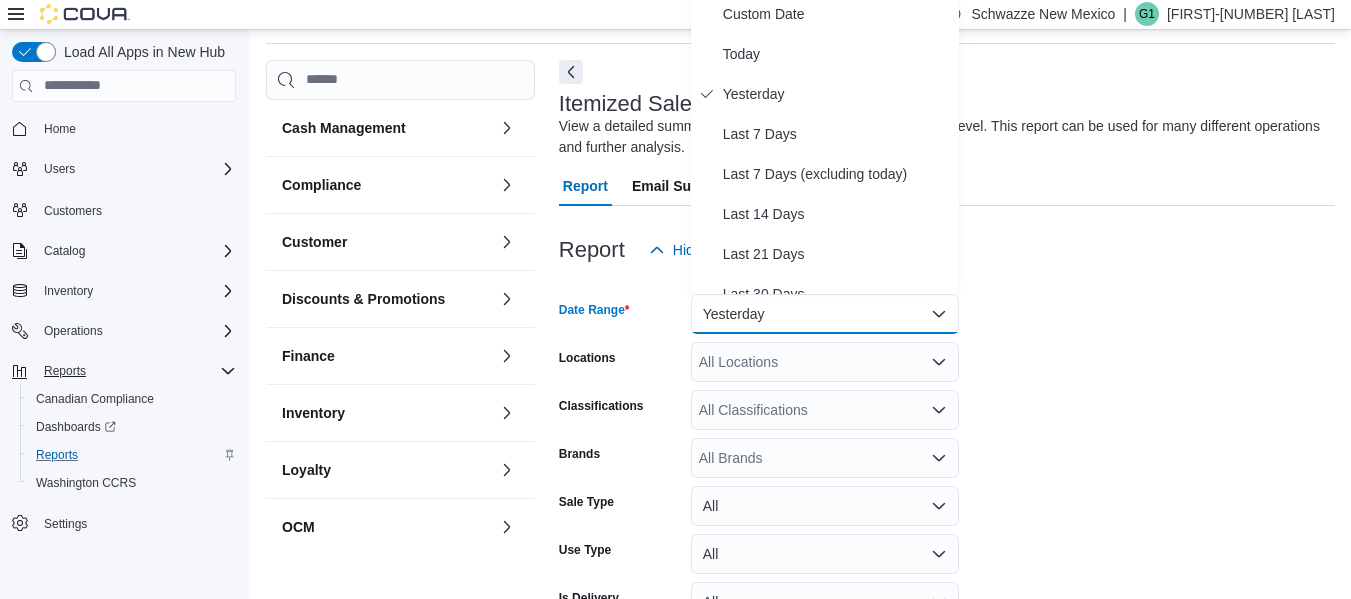 scroll, scrollTop: 61, scrollLeft: 0, axis: vertical 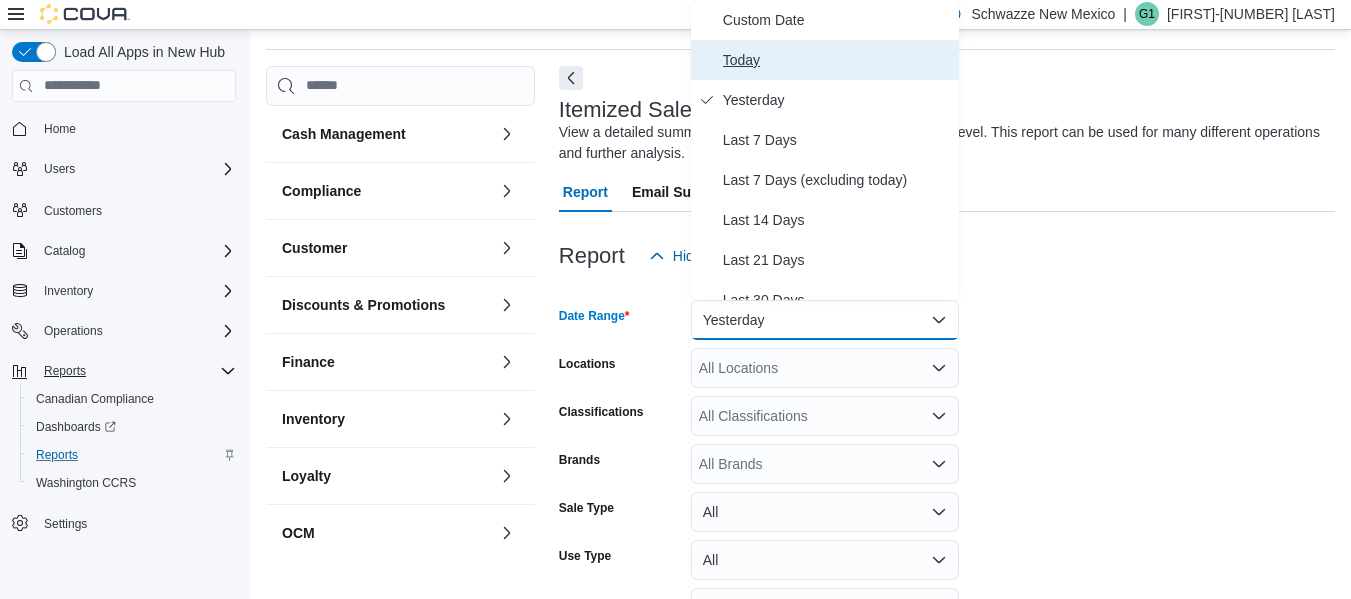 click on "Today" at bounding box center (837, 60) 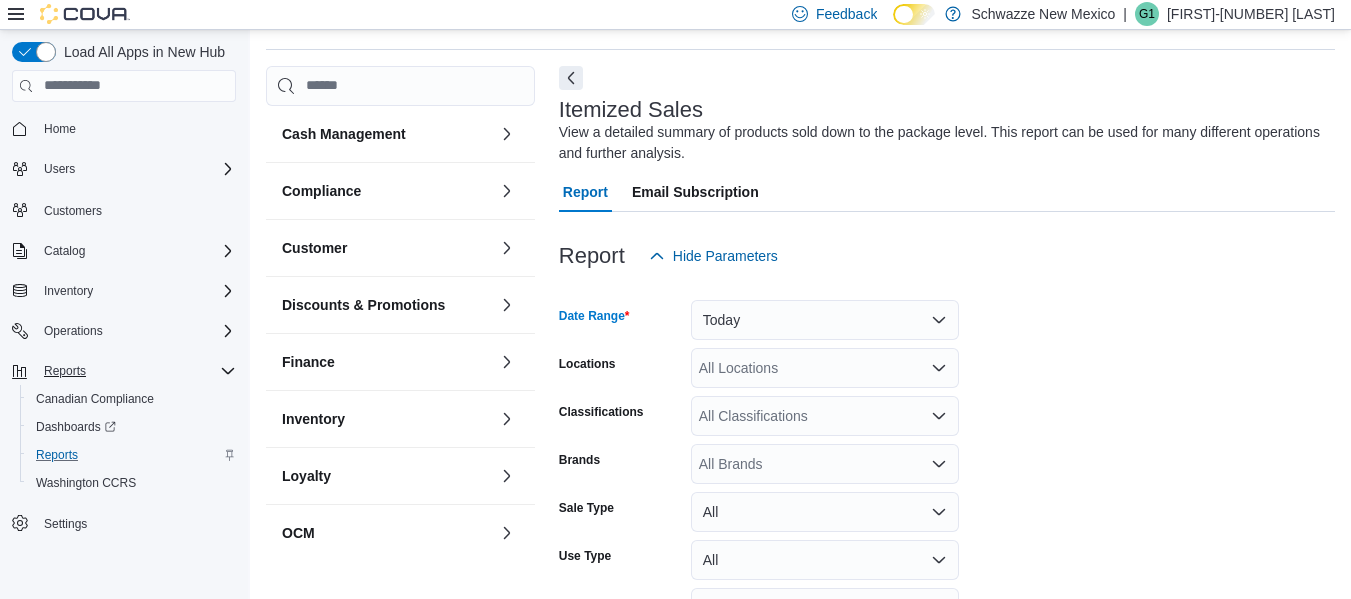 click 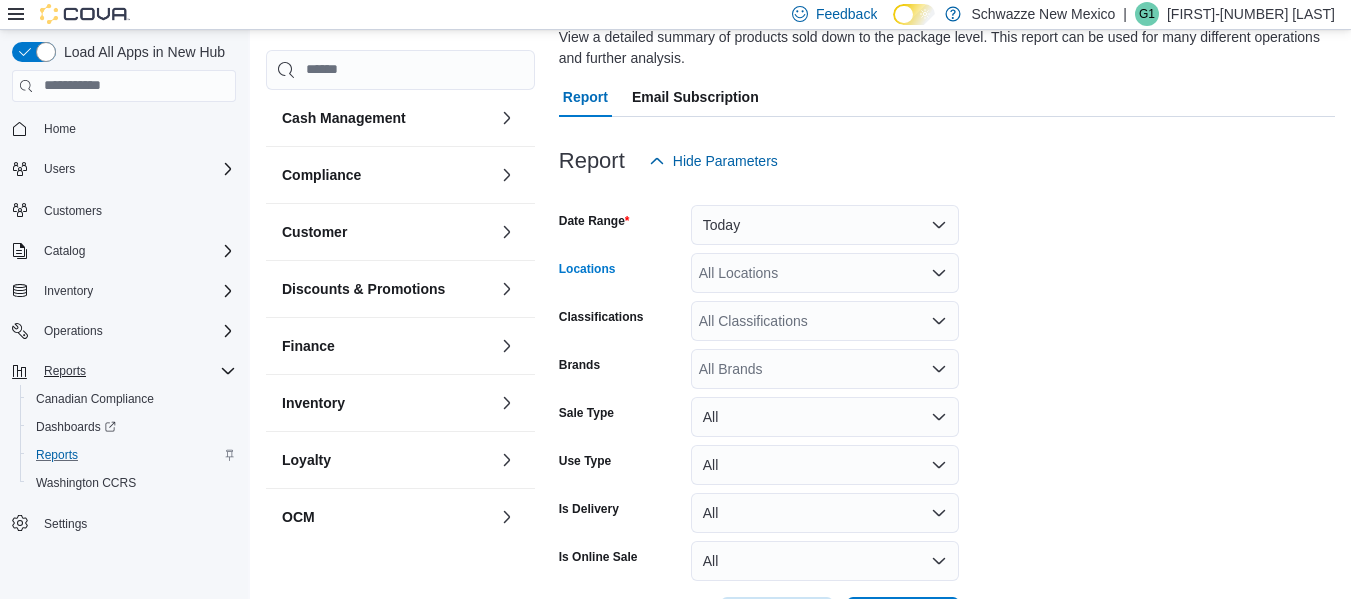 scroll, scrollTop: 0, scrollLeft: 0, axis: both 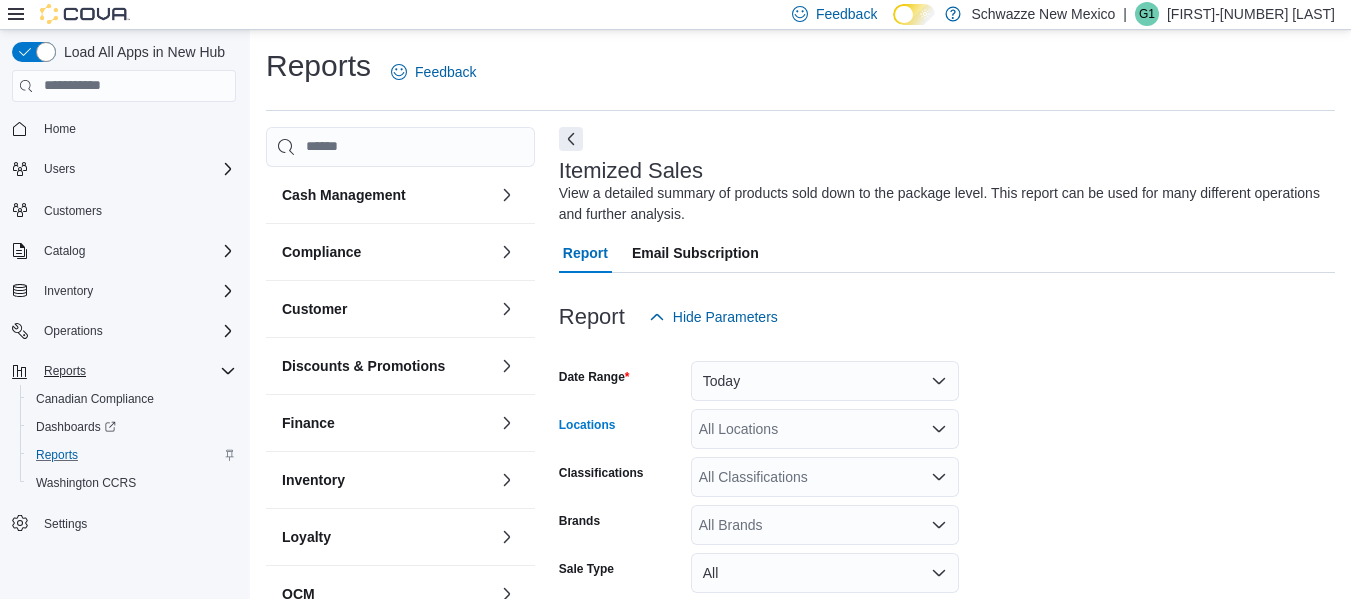 click 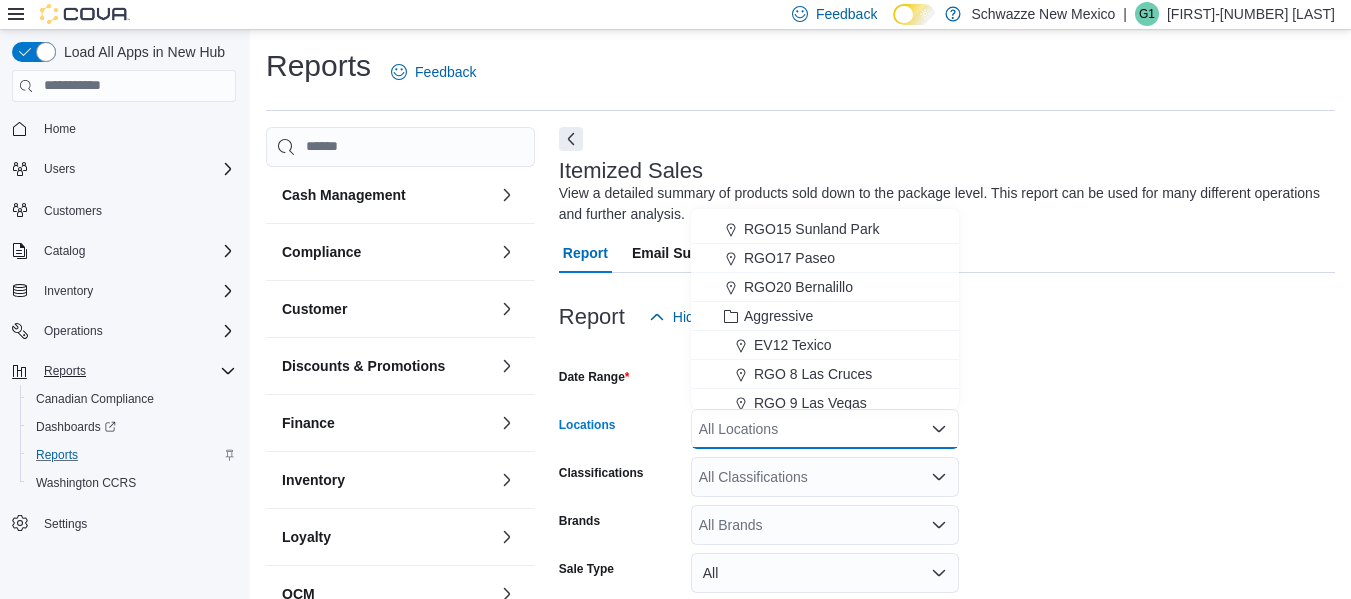 scroll, scrollTop: 900, scrollLeft: 0, axis: vertical 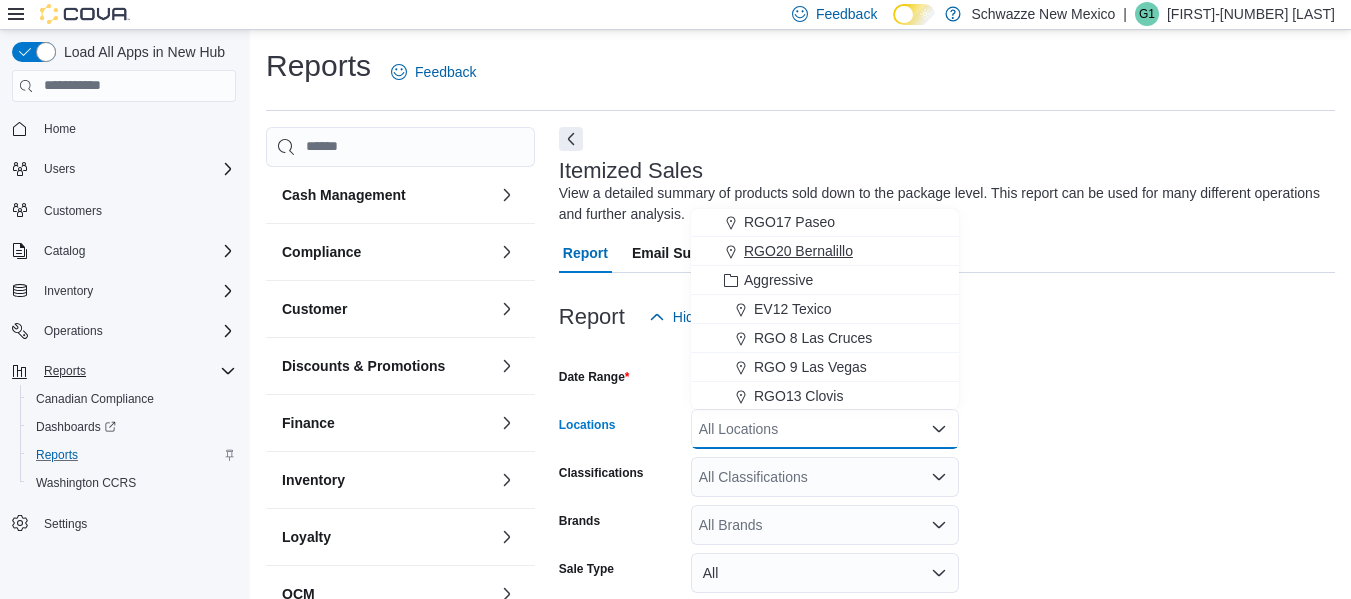 click on "RGO20 Bernalillo" at bounding box center (798, 251) 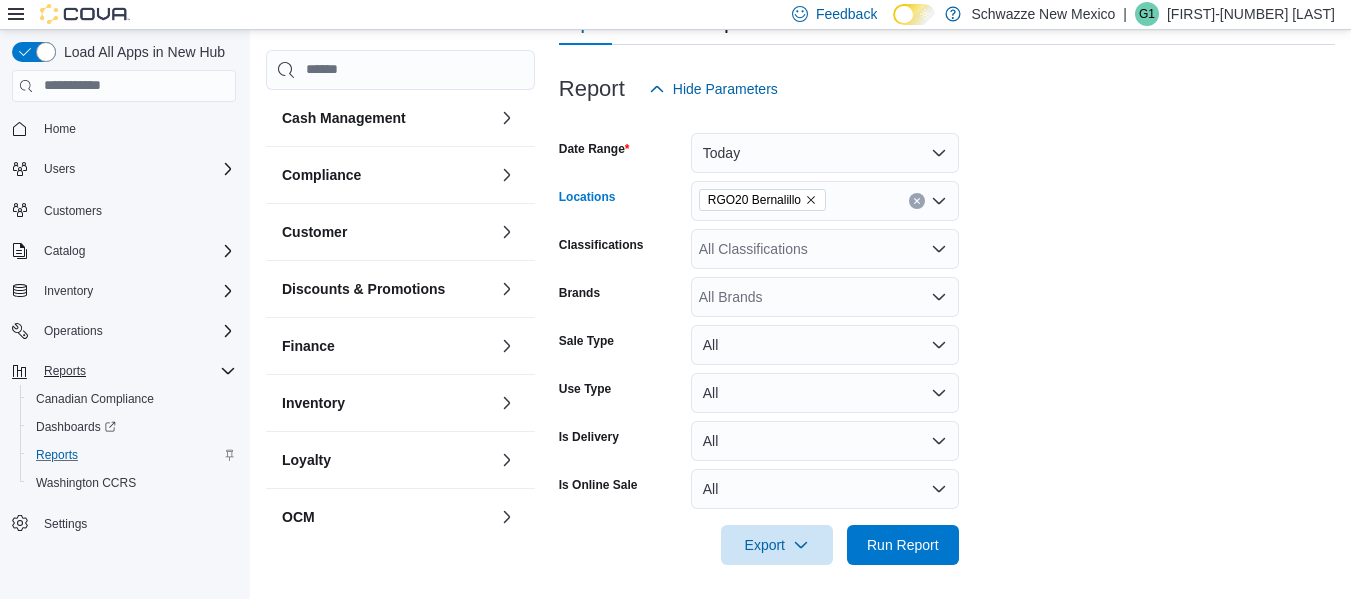 scroll, scrollTop: 234, scrollLeft: 0, axis: vertical 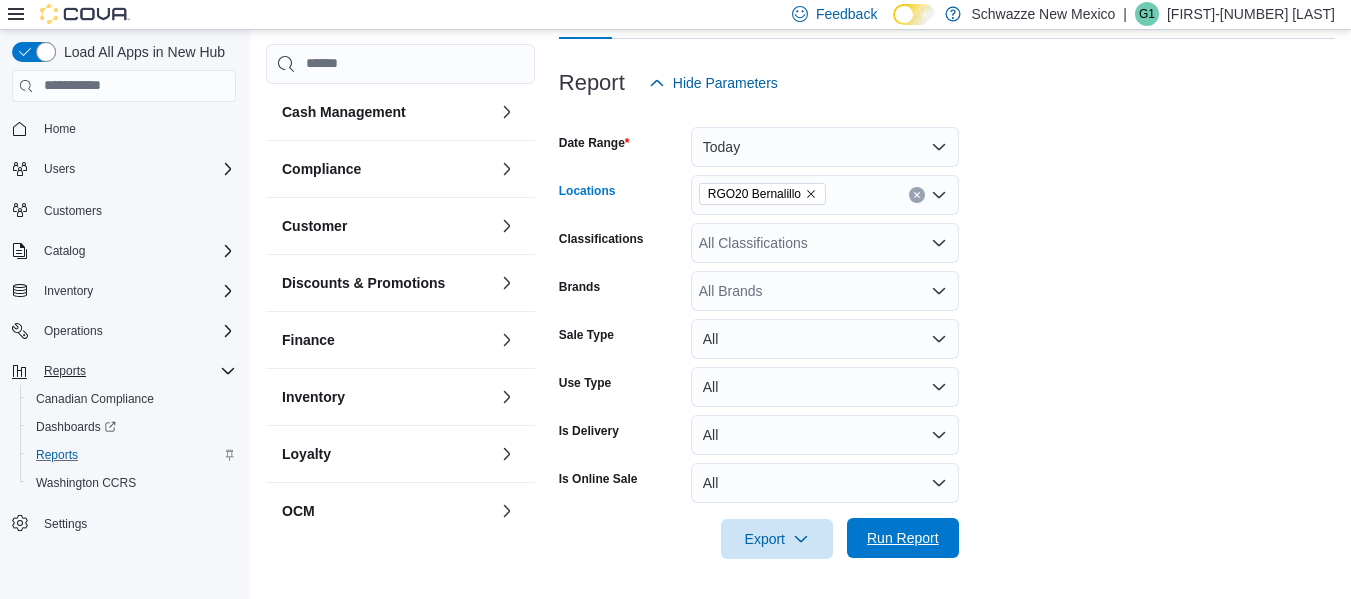 click on "Run Report" at bounding box center [903, 538] 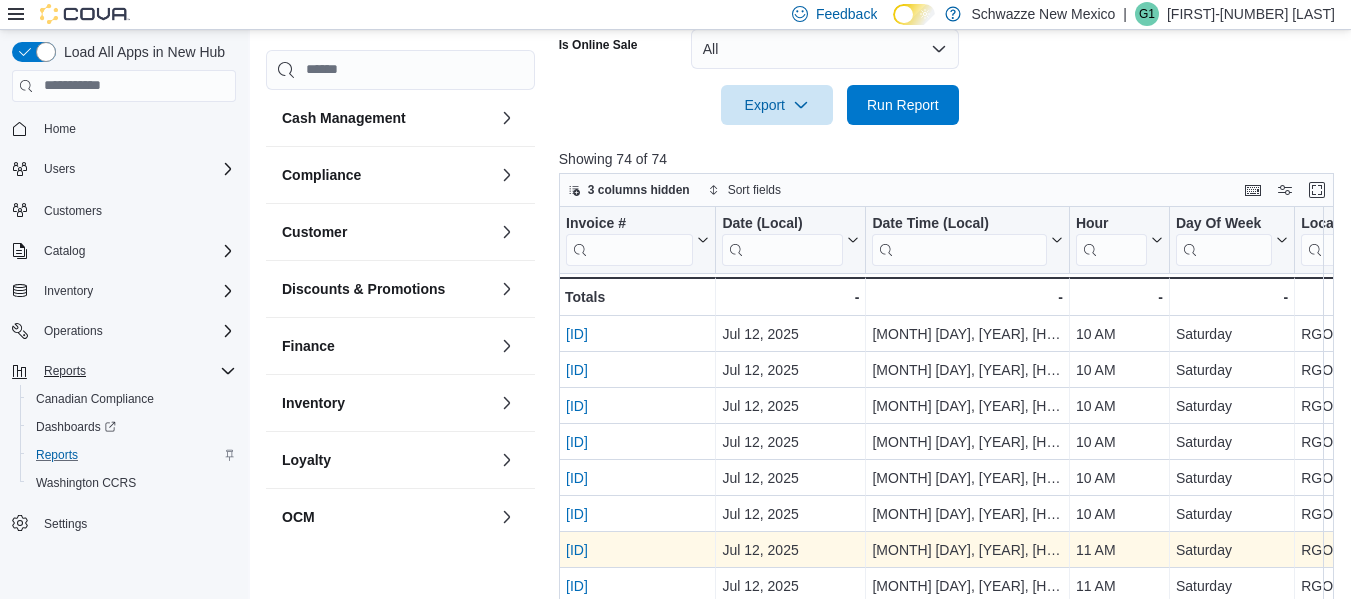scroll, scrollTop: 634, scrollLeft: 0, axis: vertical 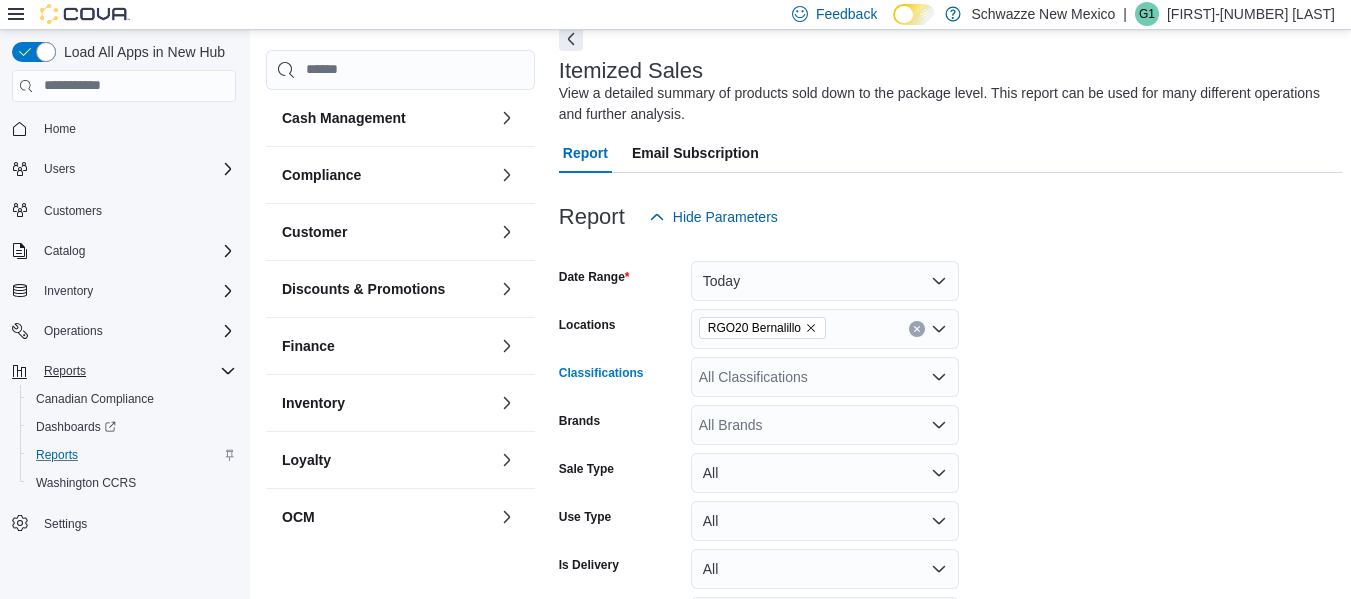 click 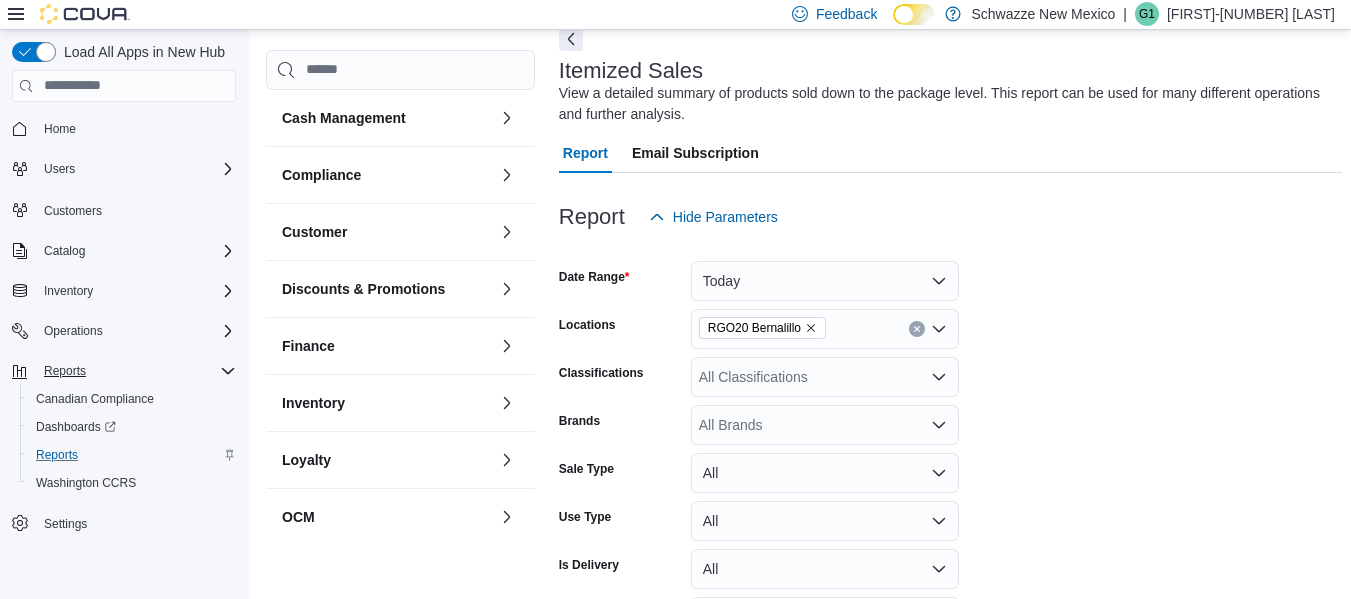 click on "Date Range Today Locations [CITY] Classifications All Classifications Brands All Brands Sale Type All Use Type All Is Delivery All Is Online Sale All Export  Run Report" at bounding box center [950, 465] 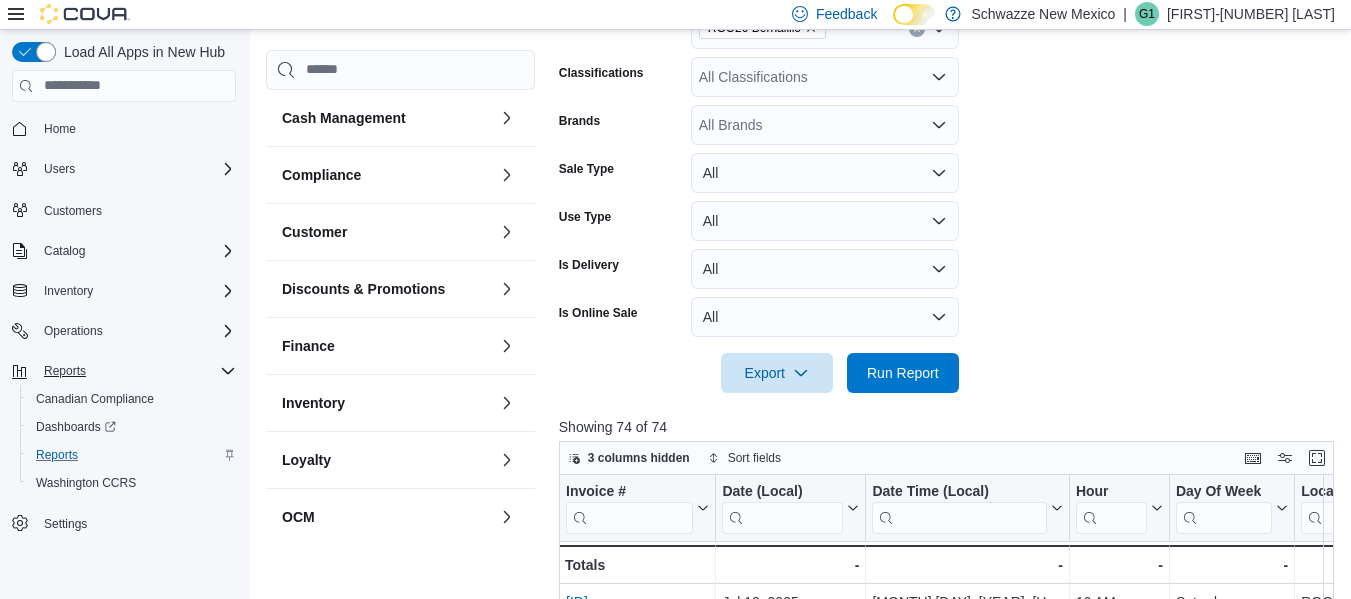 scroll, scrollTop: 737, scrollLeft: 0, axis: vertical 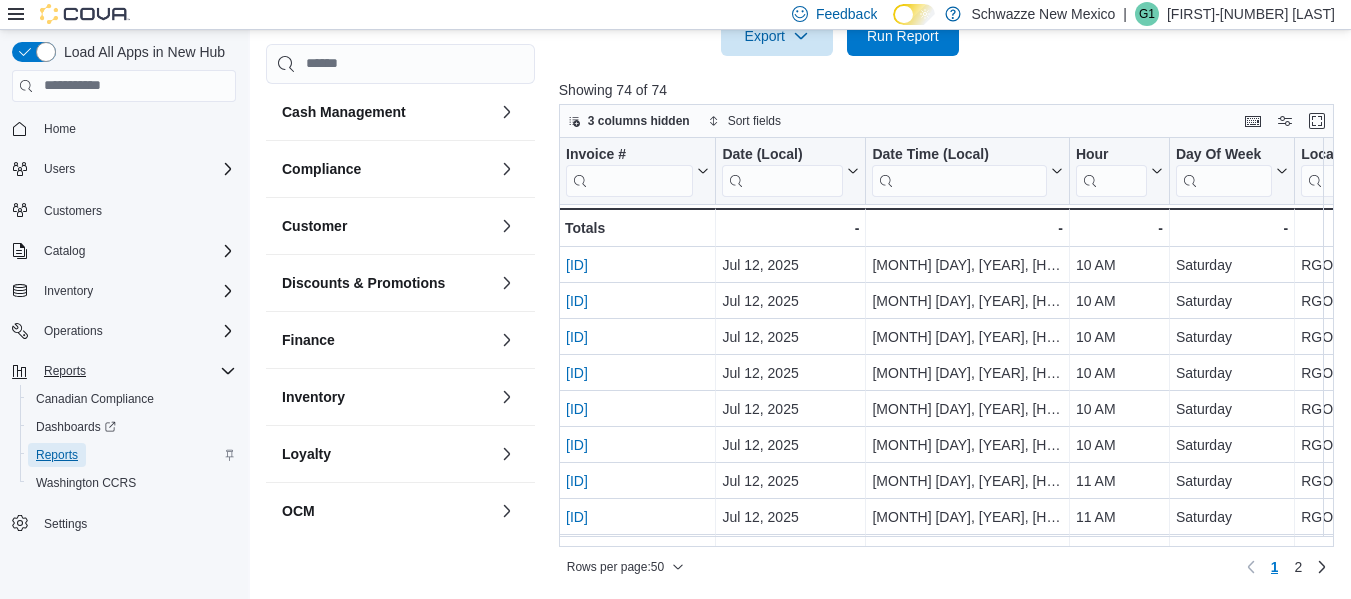 click on "Reports" at bounding box center [57, 455] 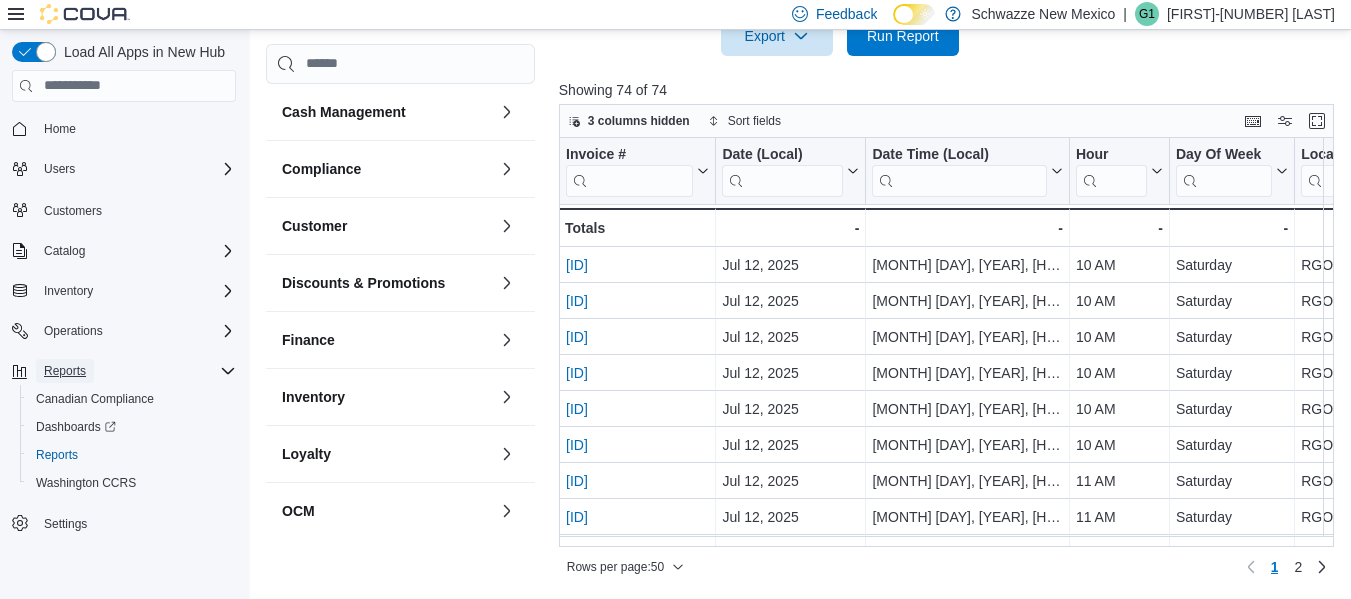 click on "Reports" at bounding box center [65, 371] 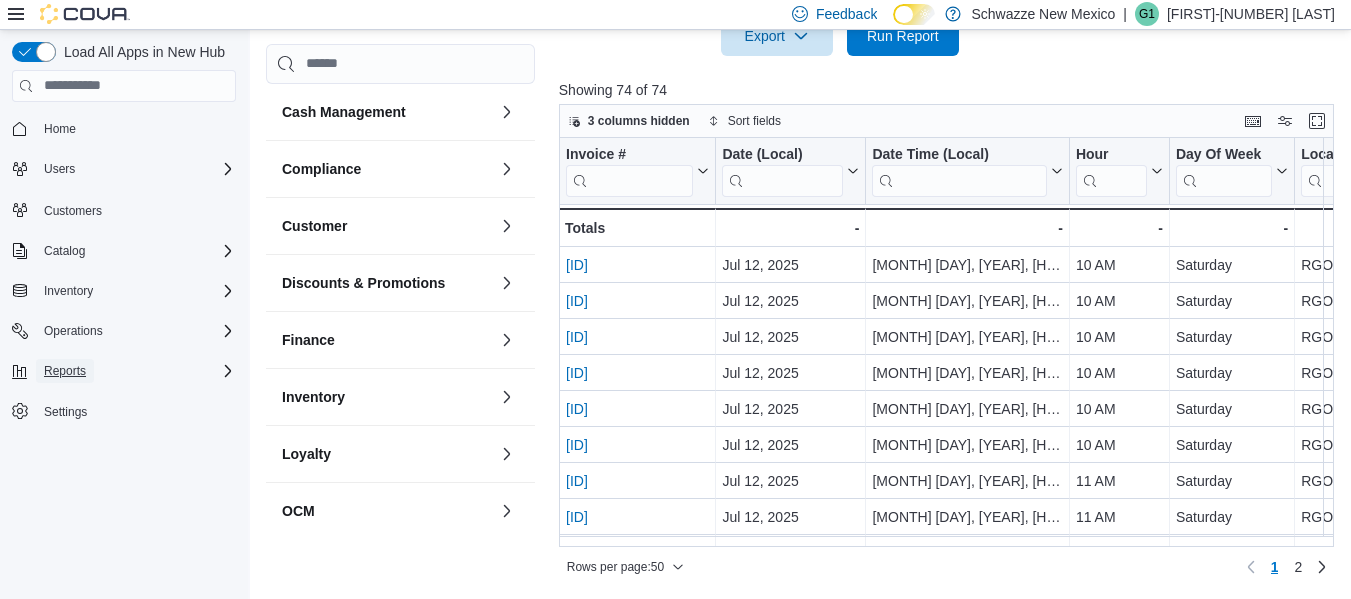 click on "Reports" at bounding box center [65, 371] 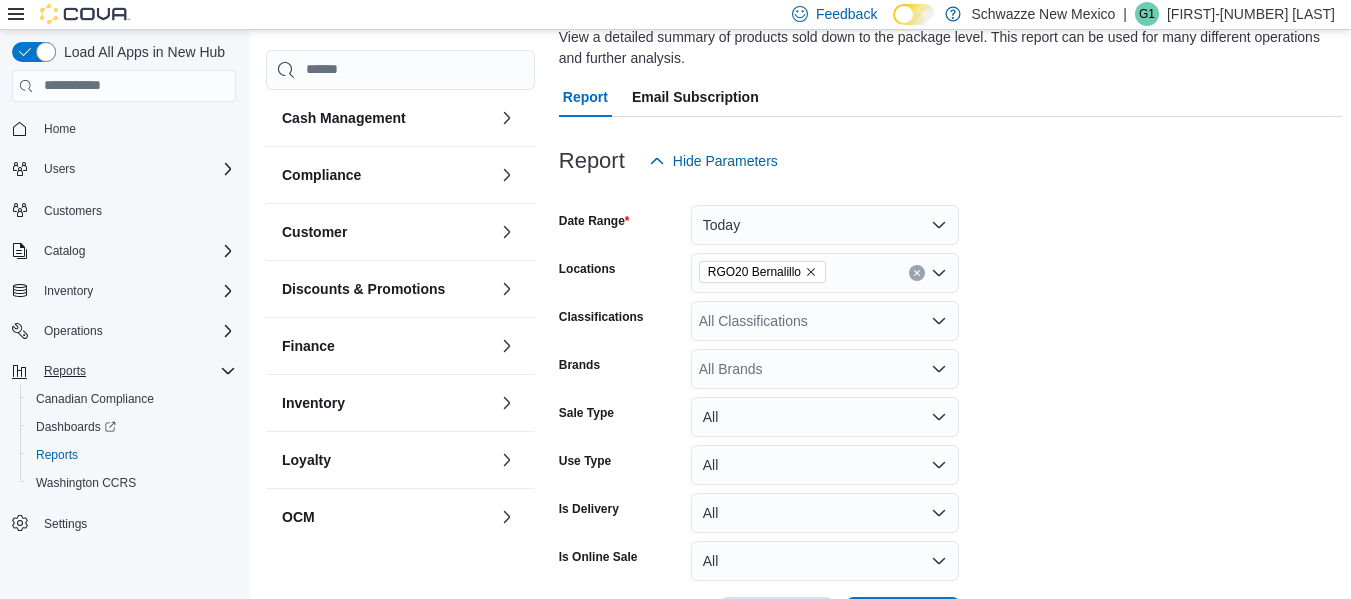 scroll, scrollTop: 137, scrollLeft: 0, axis: vertical 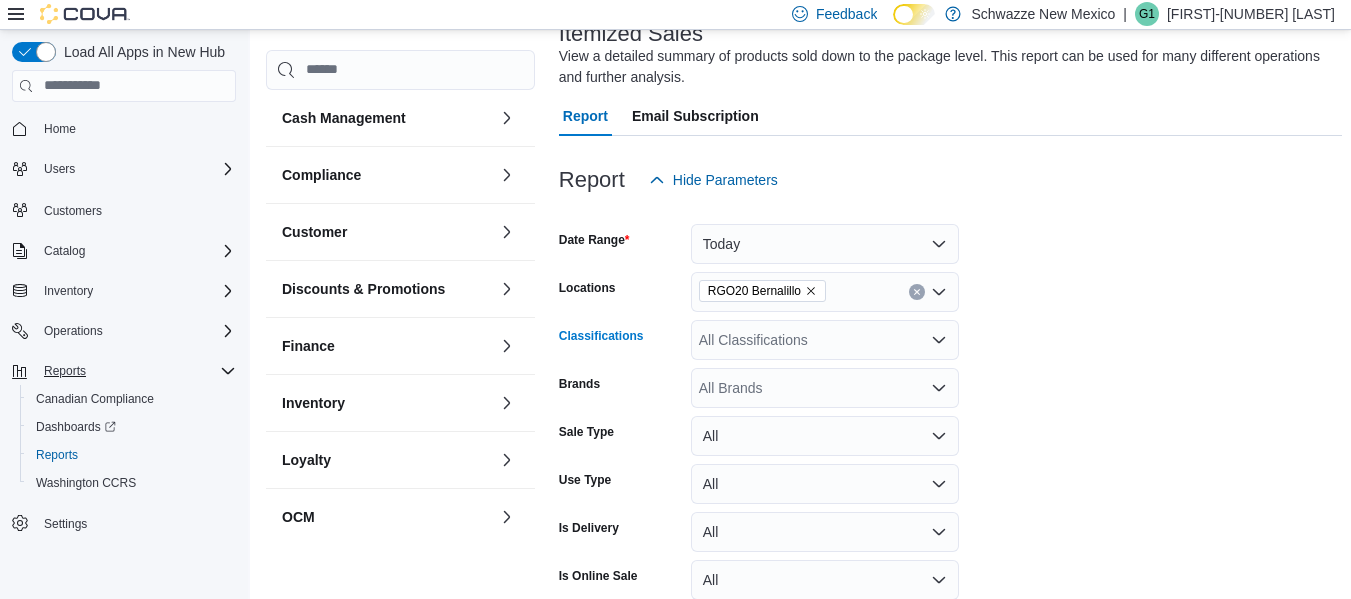 click 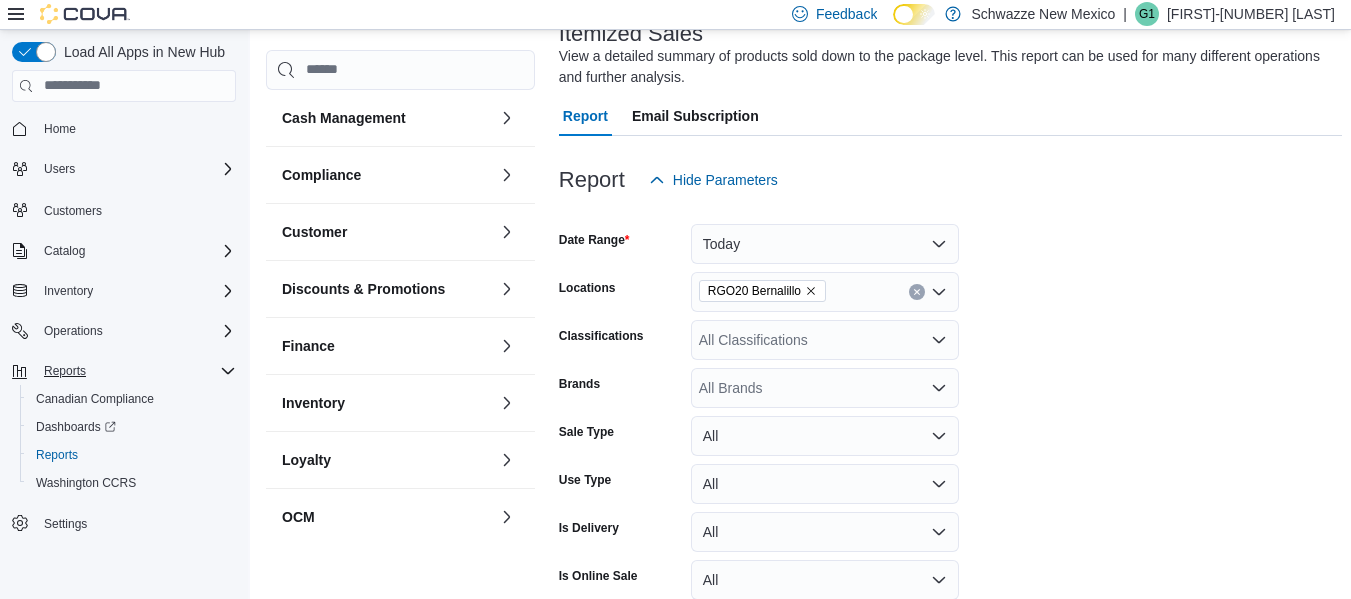 click on "Date Range Today Locations [CITY] Classifications All Classifications Brands All Brands Sale Type All Use Type All Is Delivery All Is Online Sale All Export  Run Report" at bounding box center [950, 428] 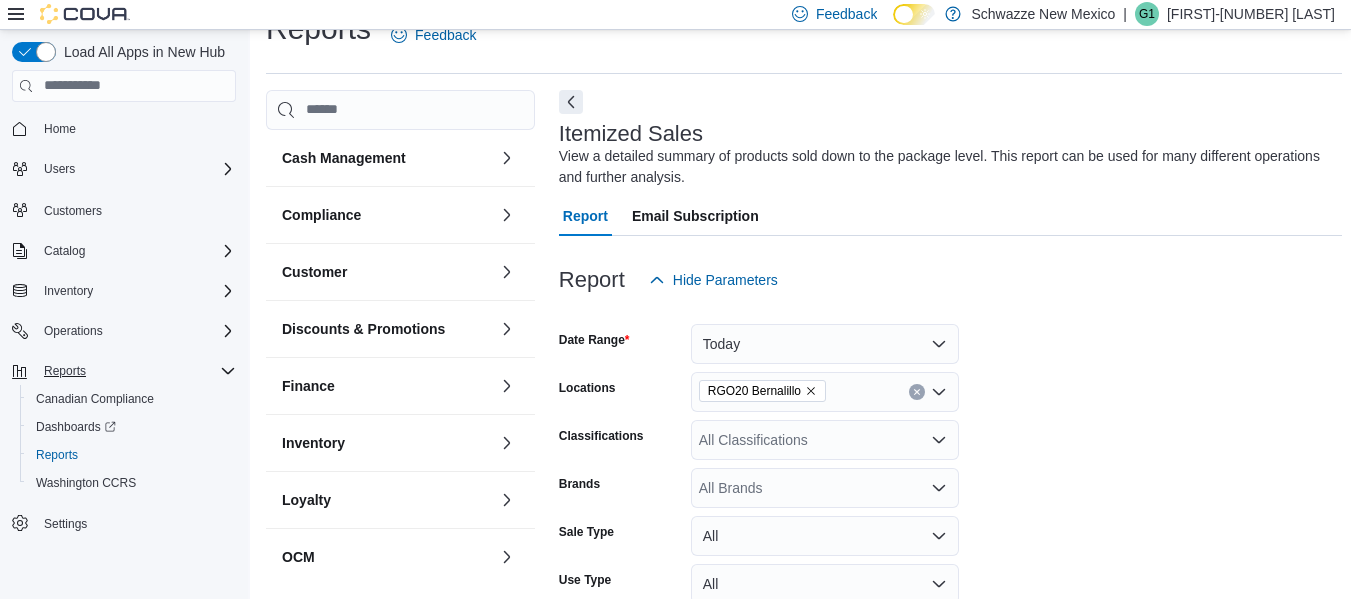 scroll, scrollTop: 100, scrollLeft: 0, axis: vertical 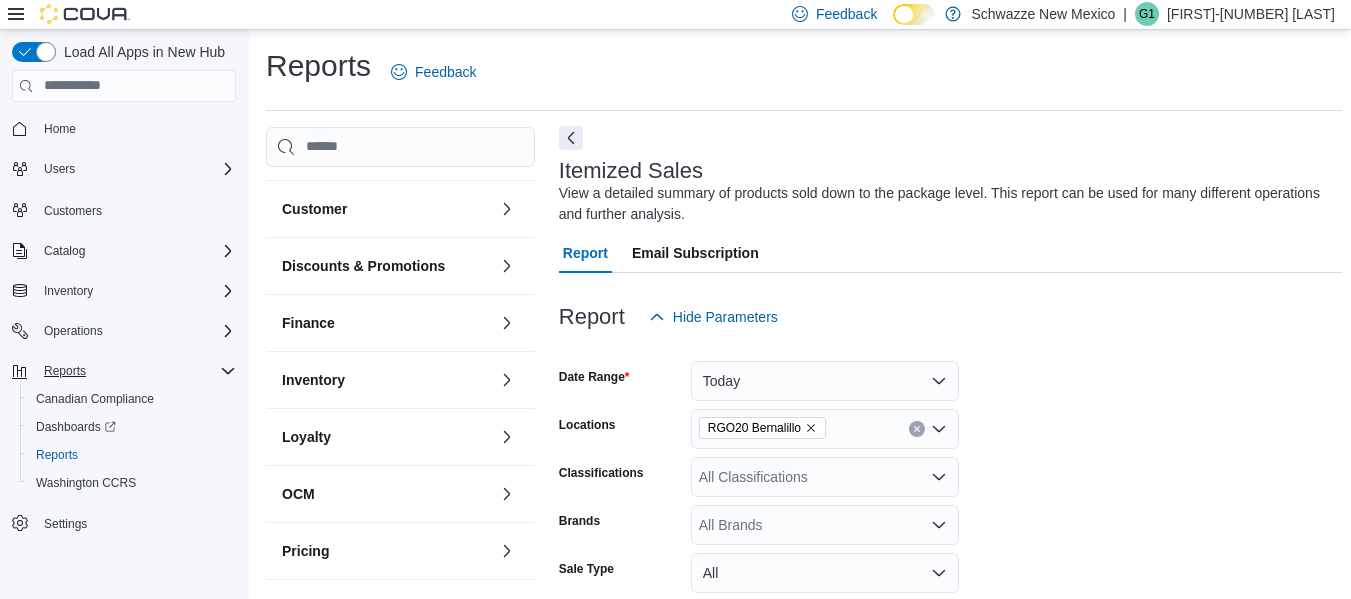 click at bounding box center (571, 138) 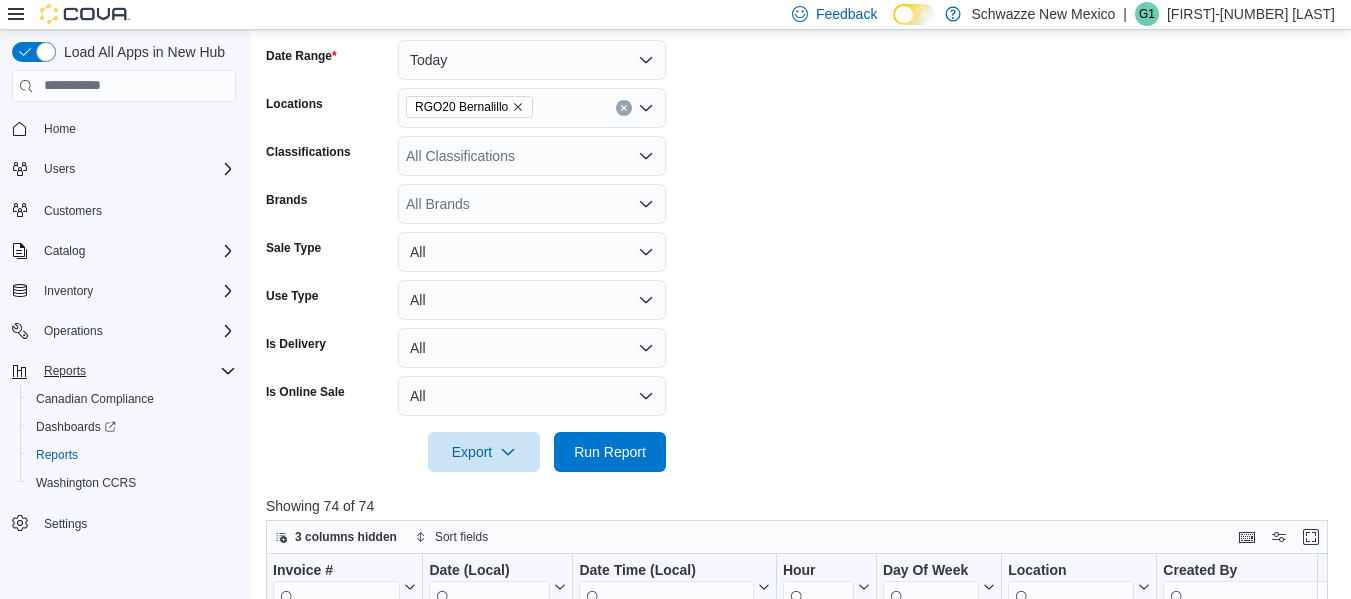scroll, scrollTop: 600, scrollLeft: 0, axis: vertical 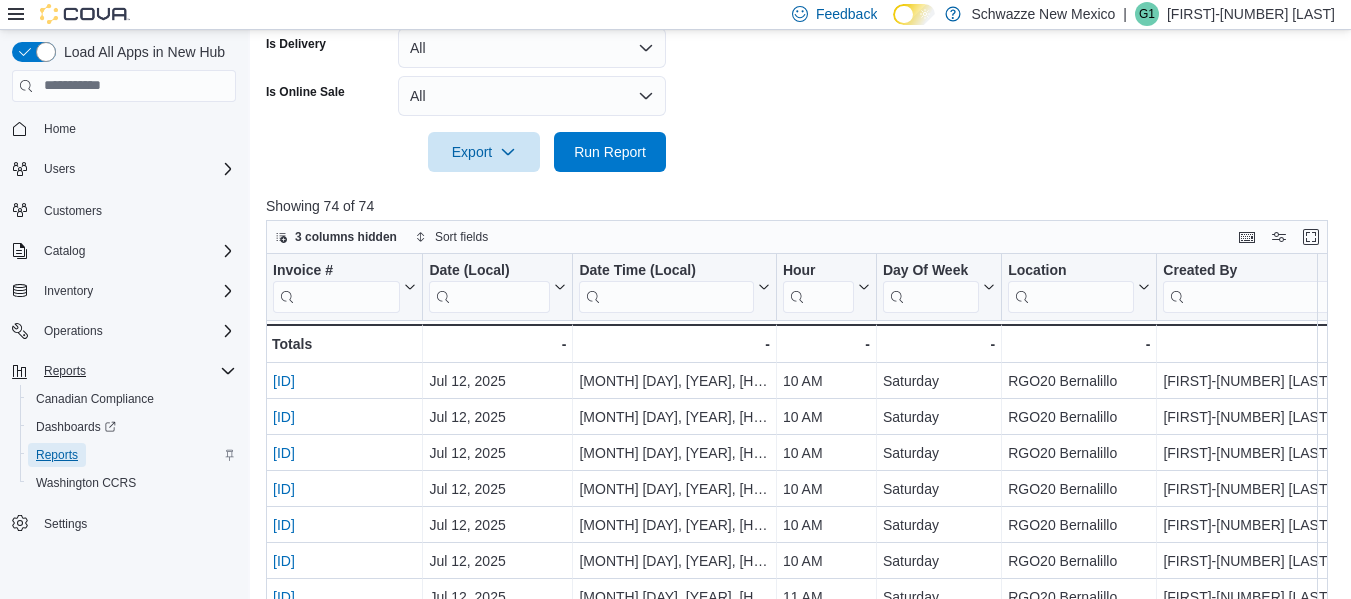 click on "Reports" at bounding box center [57, 455] 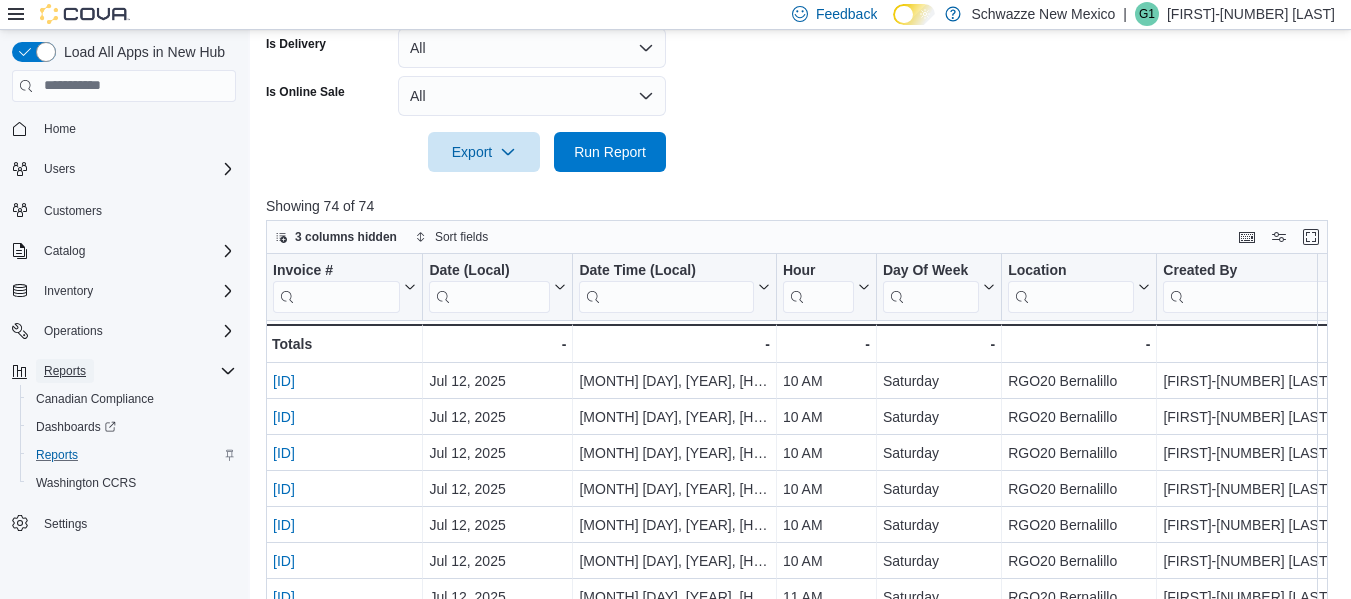 click on "Reports" at bounding box center (65, 371) 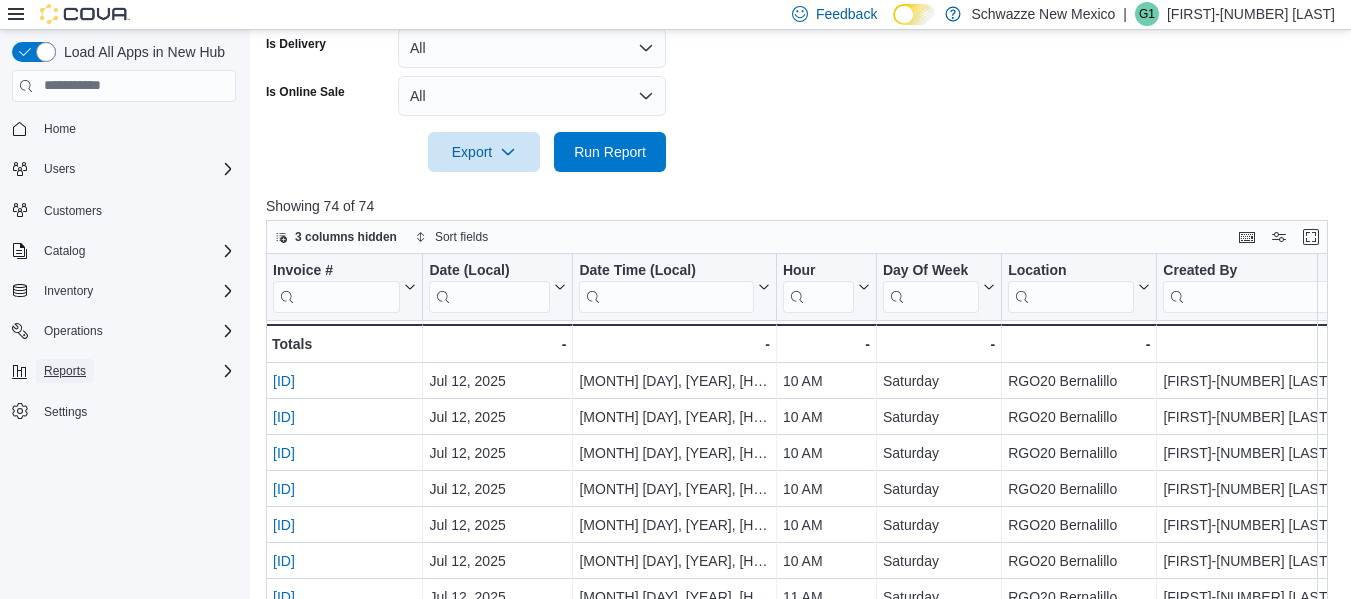 click on "Reports" at bounding box center (65, 371) 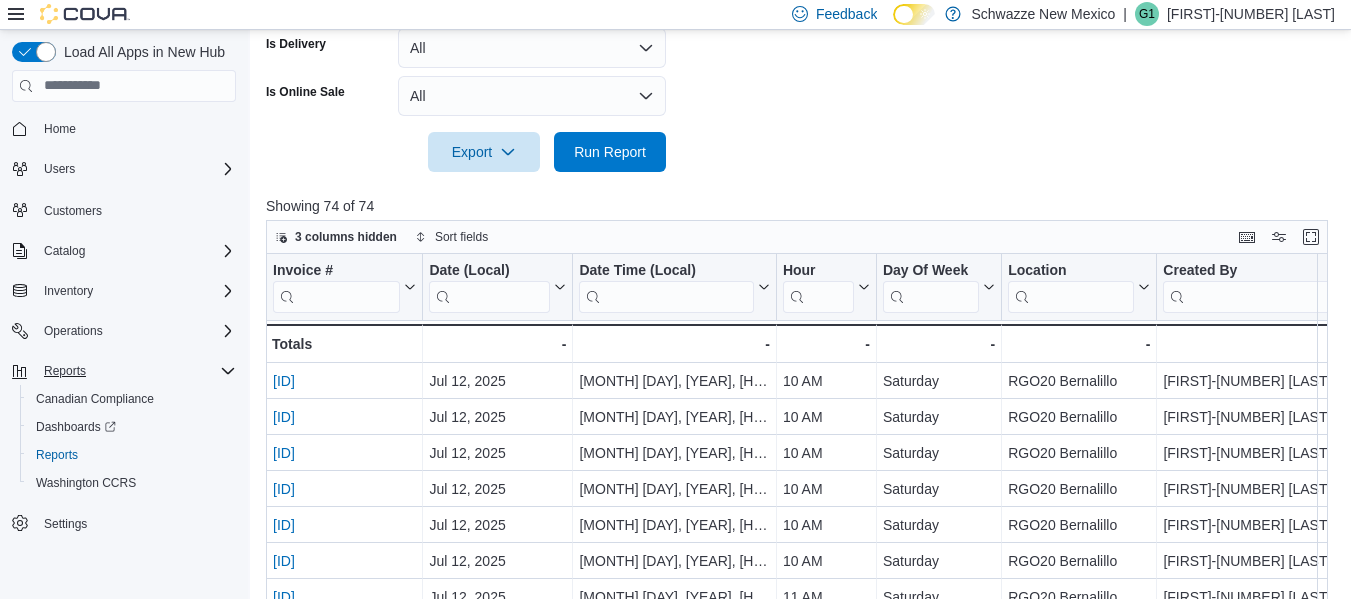 scroll, scrollTop: 716, scrollLeft: 0, axis: vertical 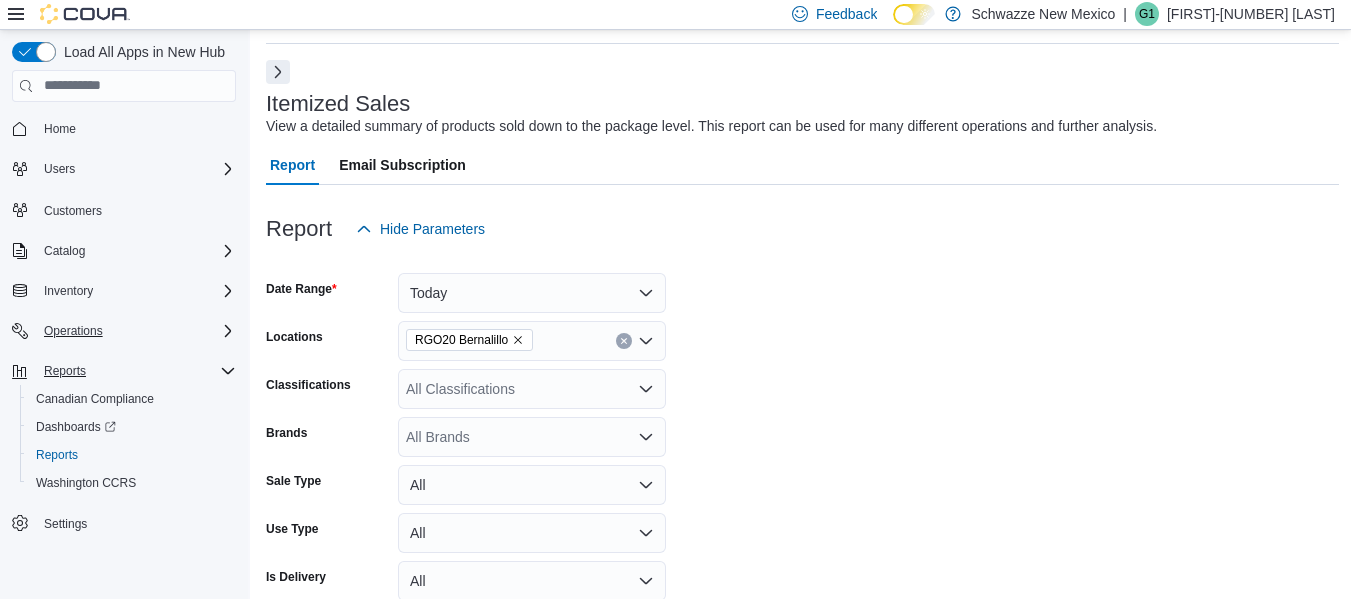 click 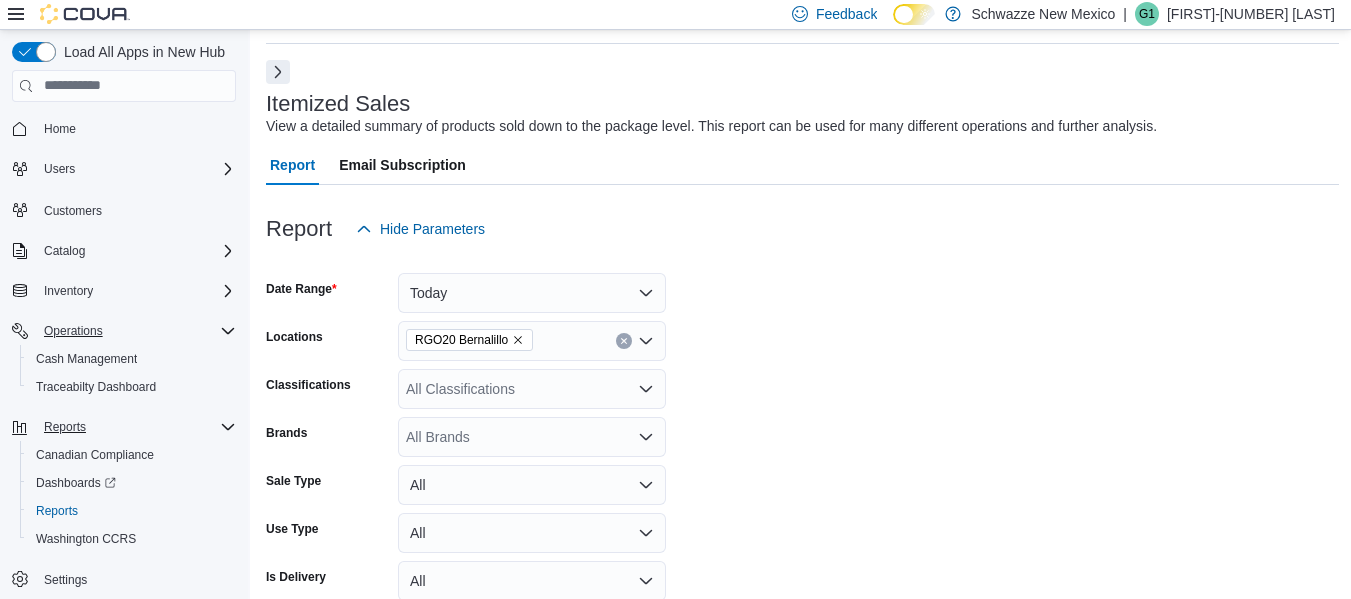 click 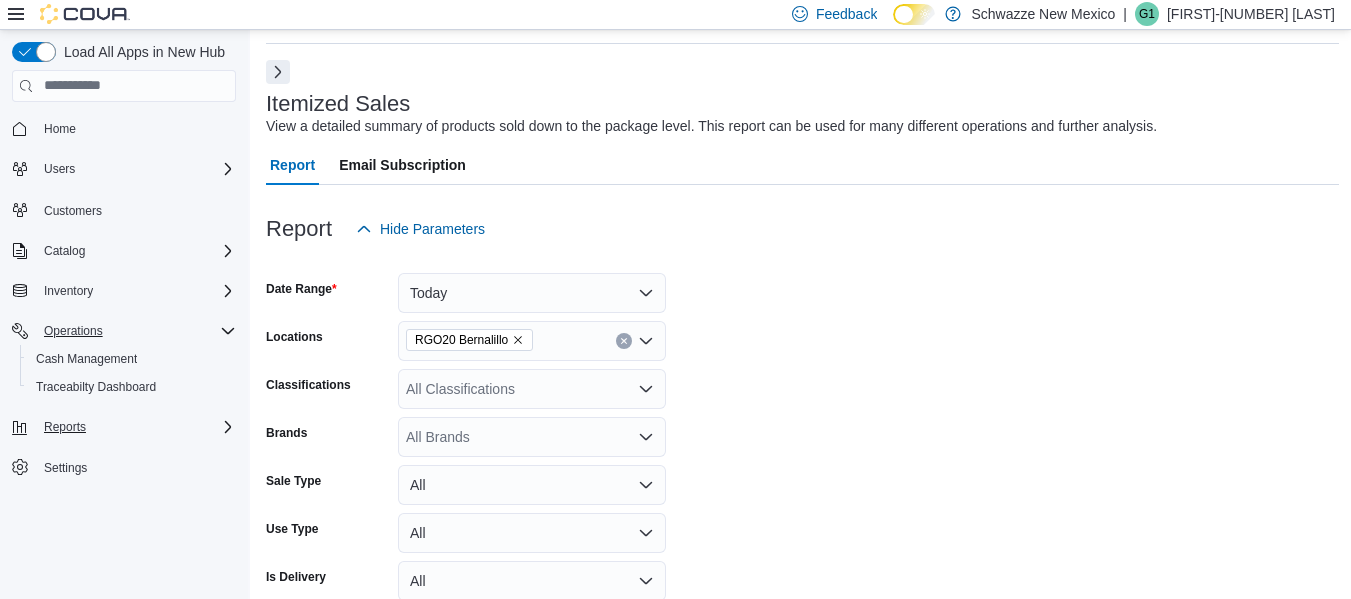 click 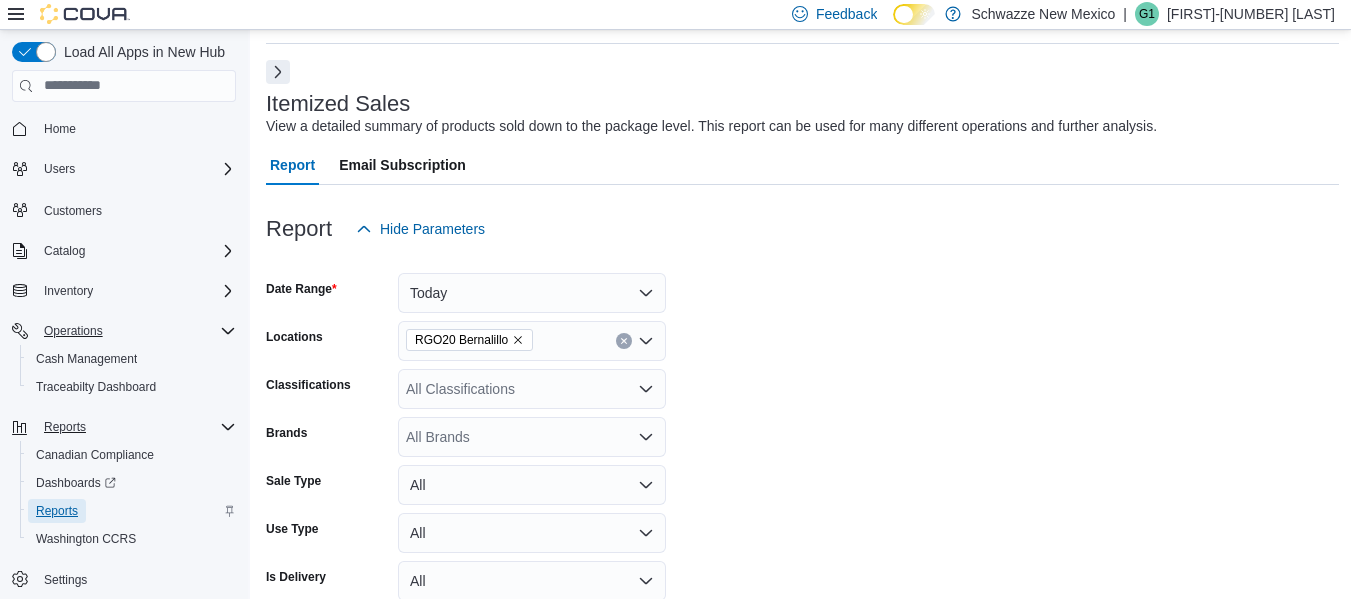 click on "Reports" at bounding box center [57, 511] 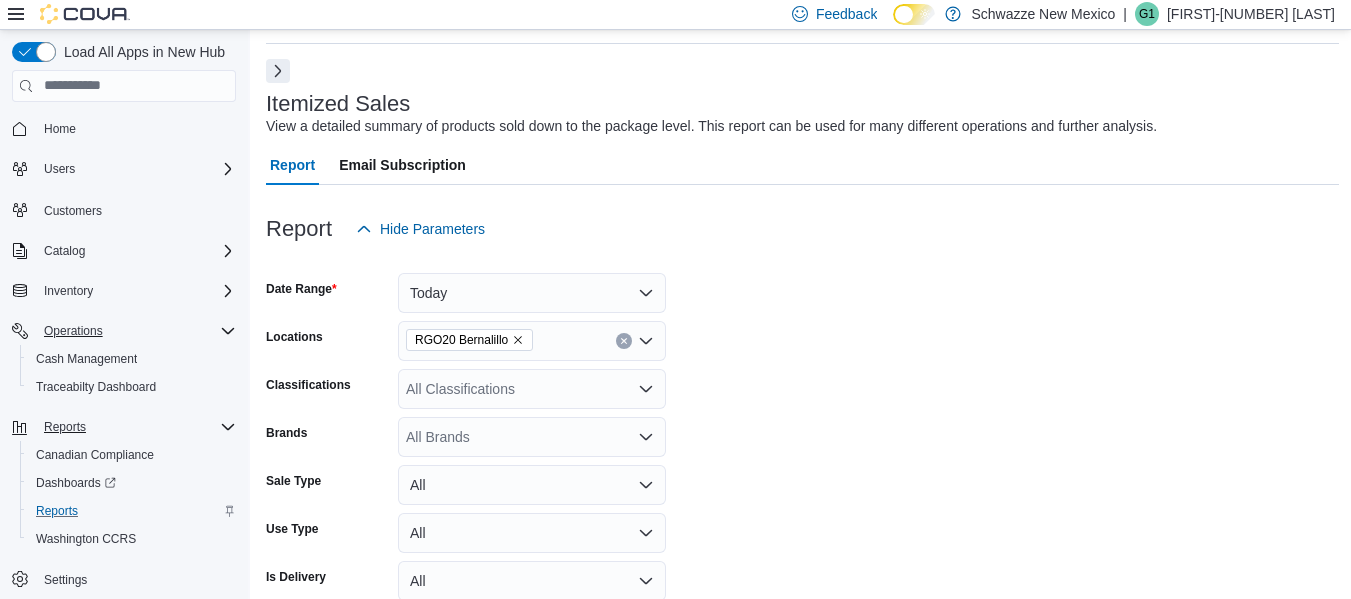 click at bounding box center [278, 71] 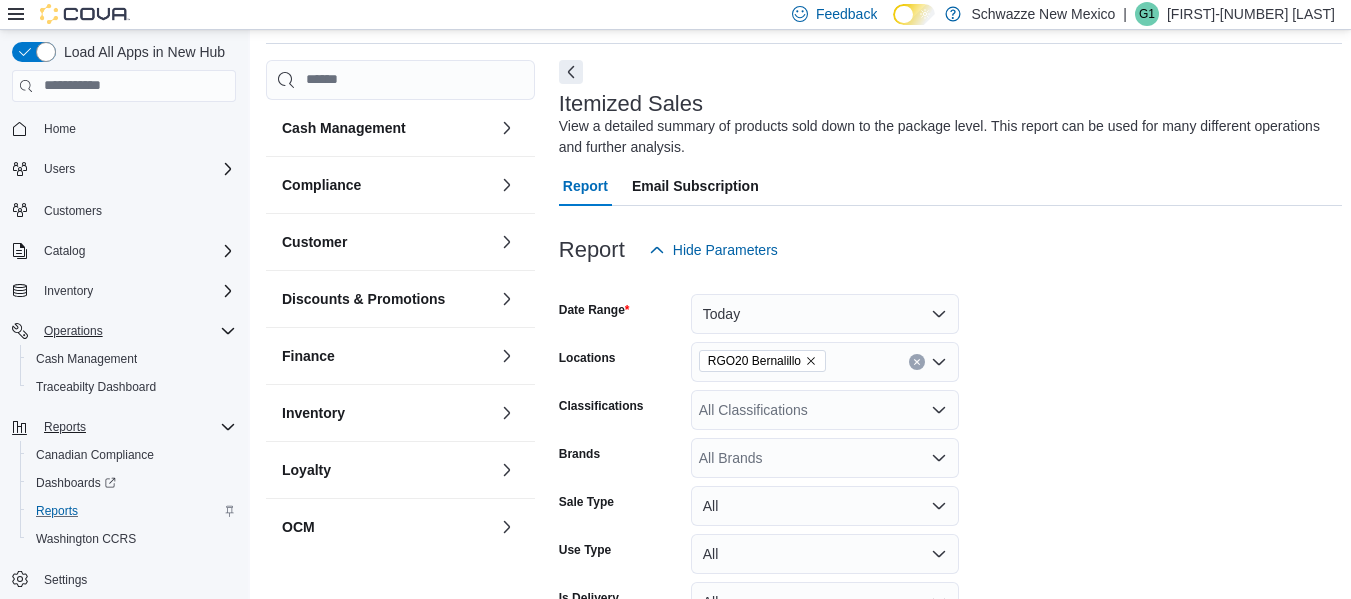 click on "Itemized Sales   View a detailed summary of products sold down to the package level. This report can be used for many different operations and further analysis. Report Email Subscription Report Hide Parameters   Date Range Today Locations [CITY] Classifications All Classifications Brands All Brands Sale Type All Use Type All Is Delivery All Is Online Sale All Export  Run Report Showing 74 of 74 3 columns hidden Sort fields Invoice # Click to view column header actions Date (Local) Click to view column header actions Date Time (Local) Click to view column header actions Hour Click to view column header actions Day Of Week Click to view column header actions Location Click to view column header actions Created By Click to view column header actions Tendered By Click to view column header actions Customer Click to view column header actions Delivery Click to view column header actions Online Click to view column header actions Medical Click to view column header actions Category Path Classification SKU" at bounding box center [950, 656] 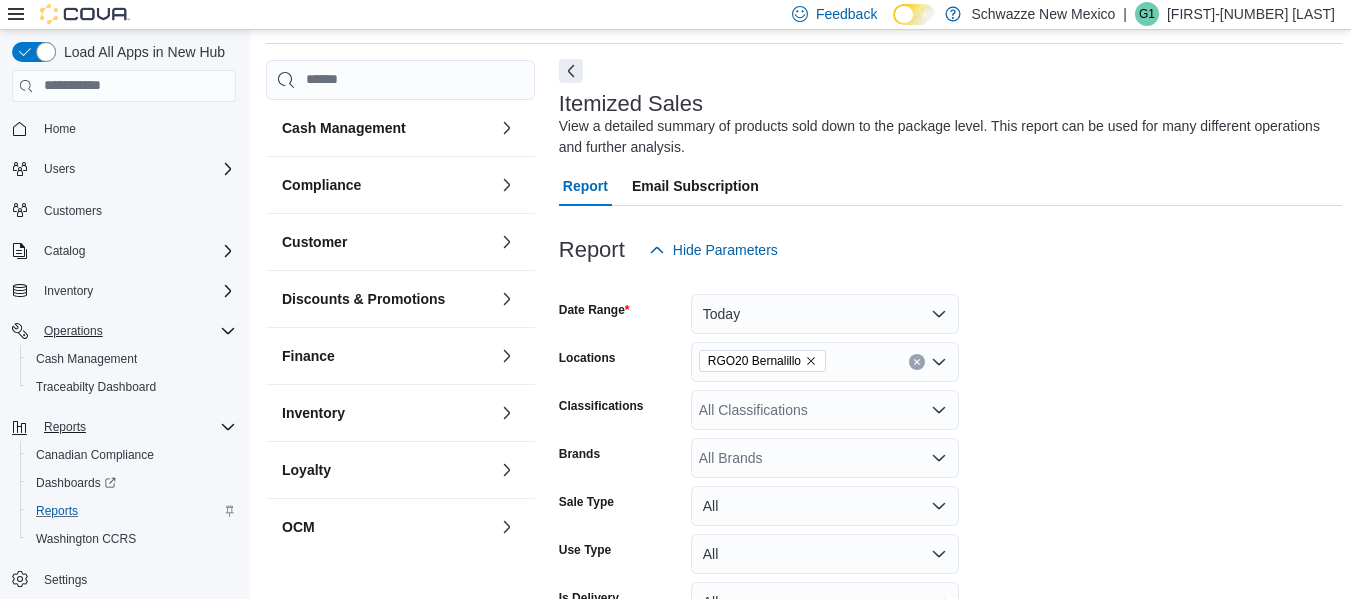 click at bounding box center [571, 71] 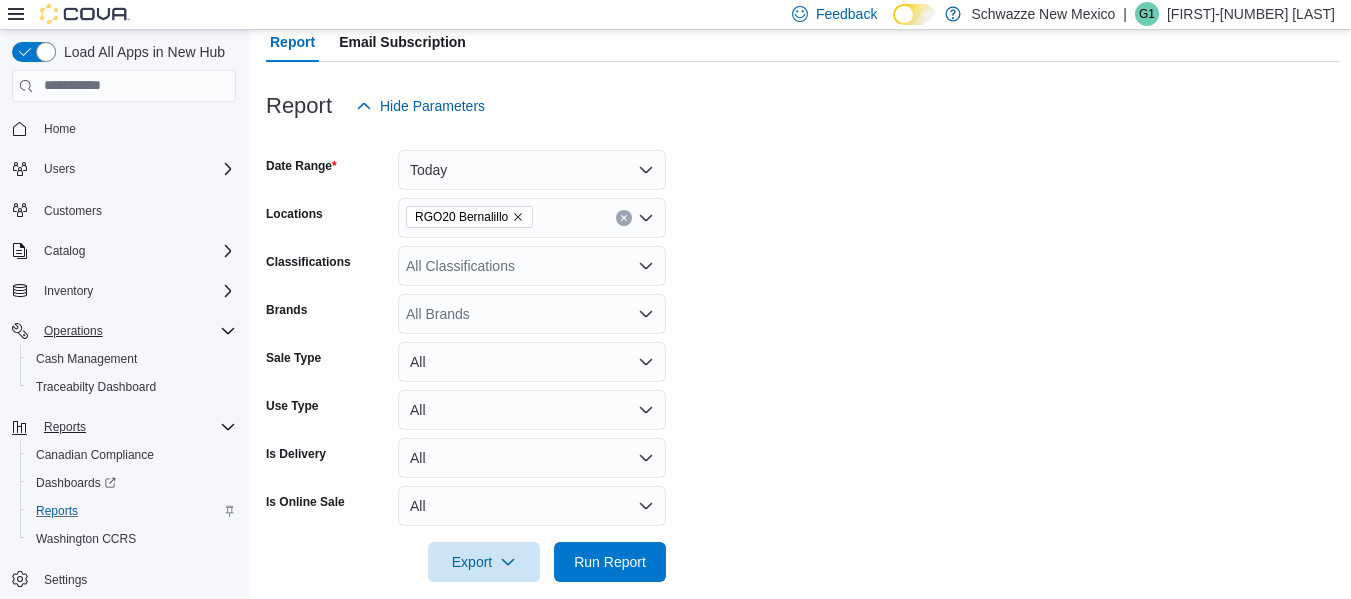 scroll, scrollTop: 167, scrollLeft: 0, axis: vertical 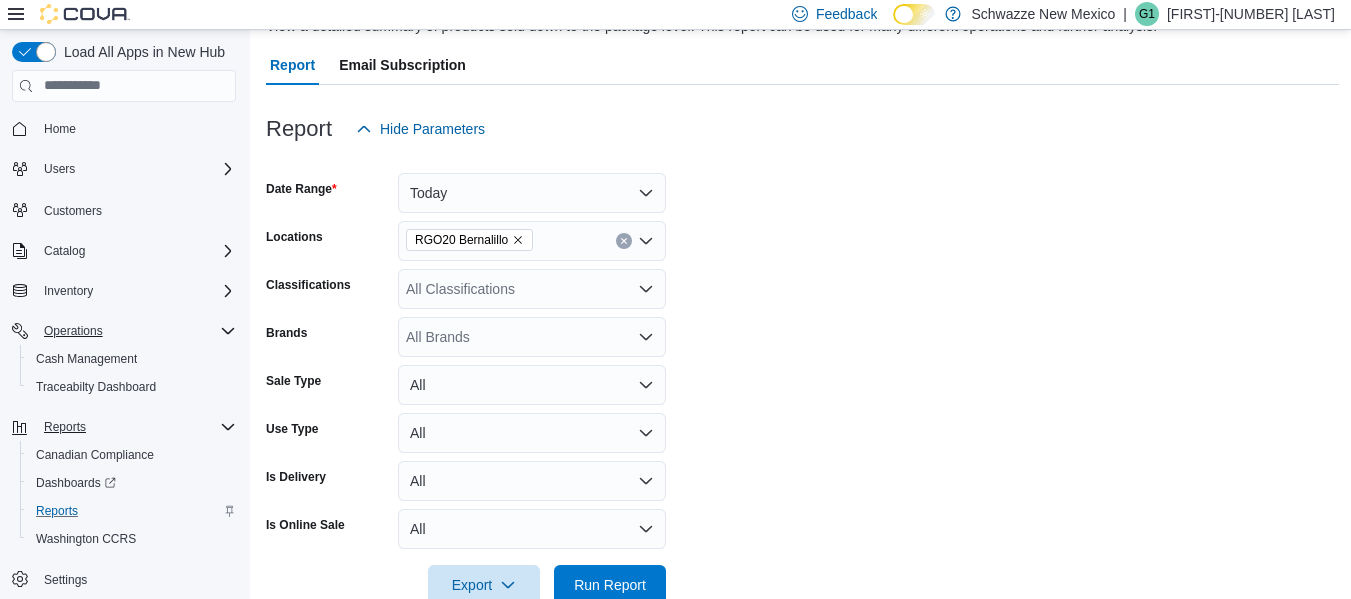 click on "[FIRST]-[NUMBER] [LAST]" at bounding box center [1251, 14] 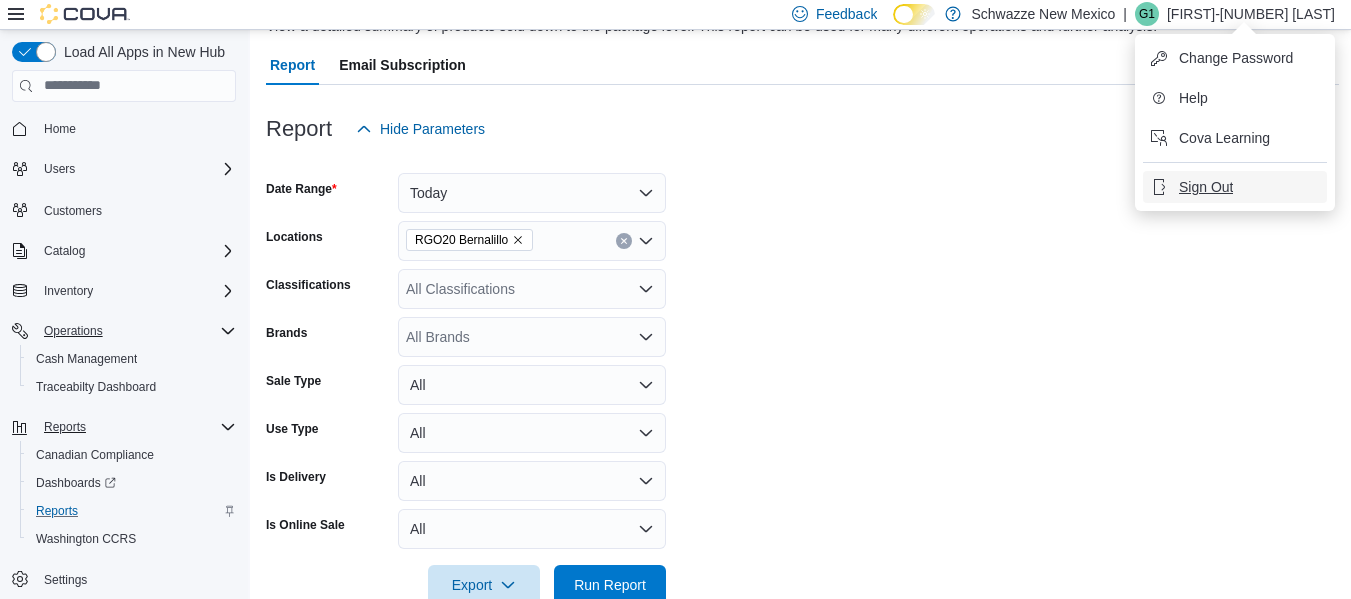 click on "Sign Out" at bounding box center (1206, 187) 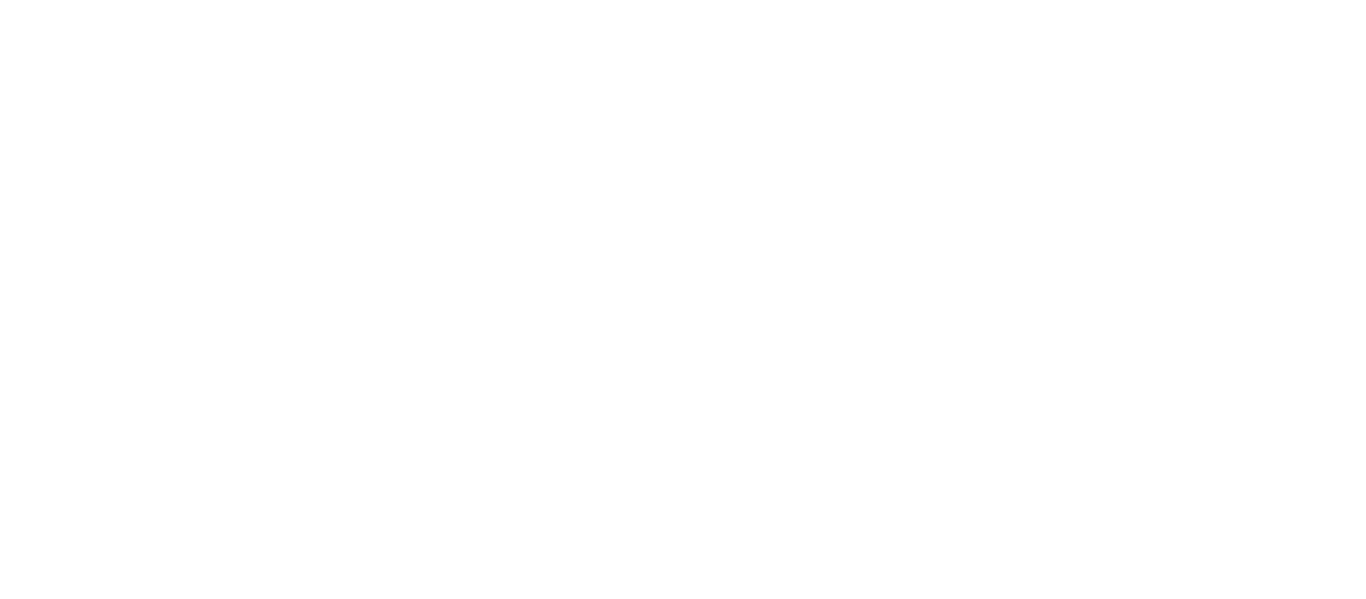 scroll, scrollTop: 0, scrollLeft: 0, axis: both 